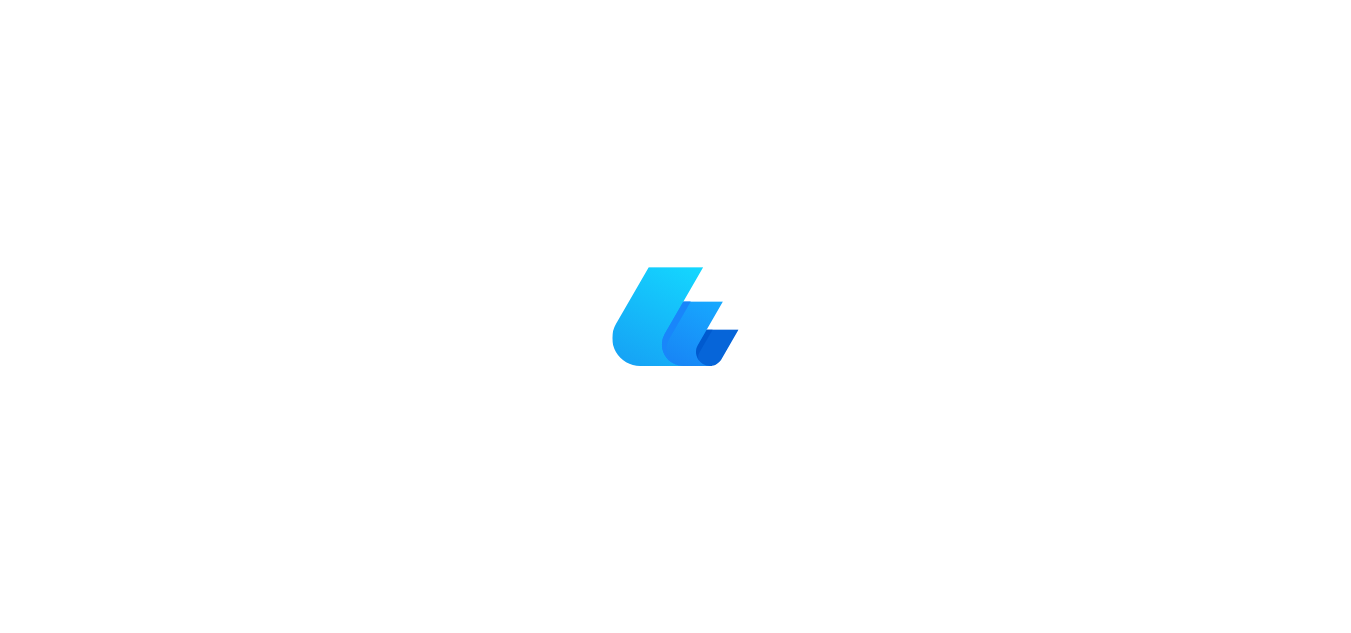 scroll, scrollTop: 0, scrollLeft: 0, axis: both 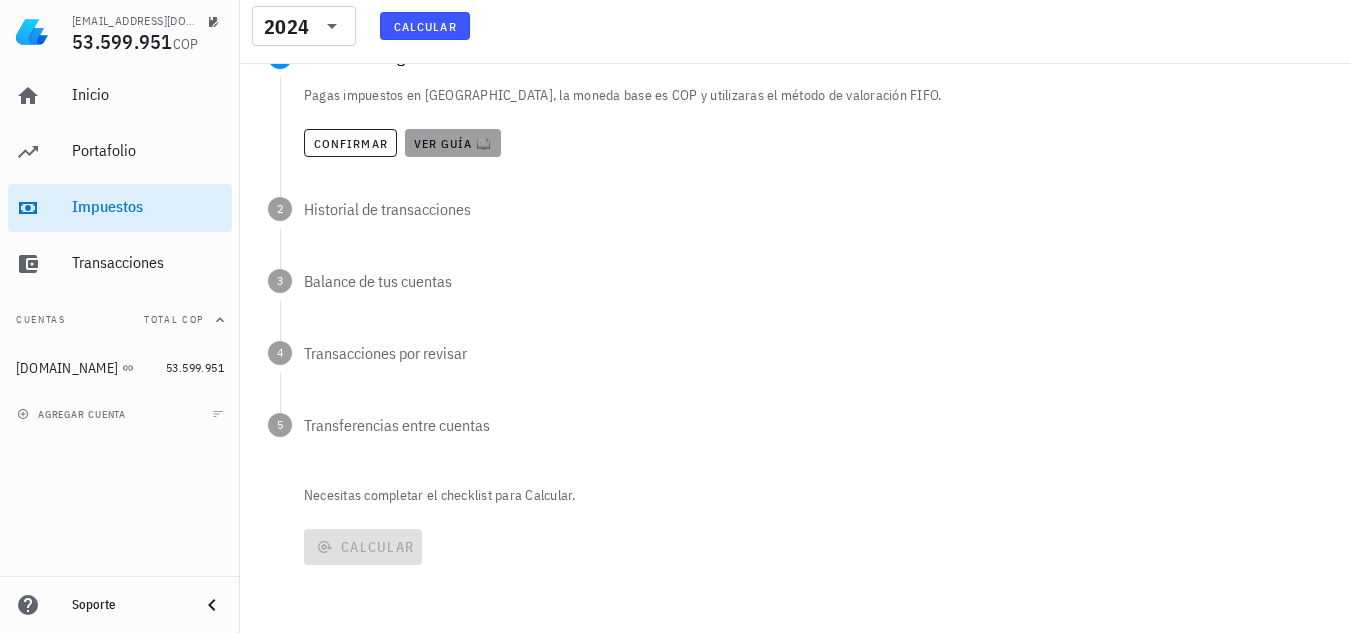 click on "Ver guía 📖" at bounding box center [453, 143] 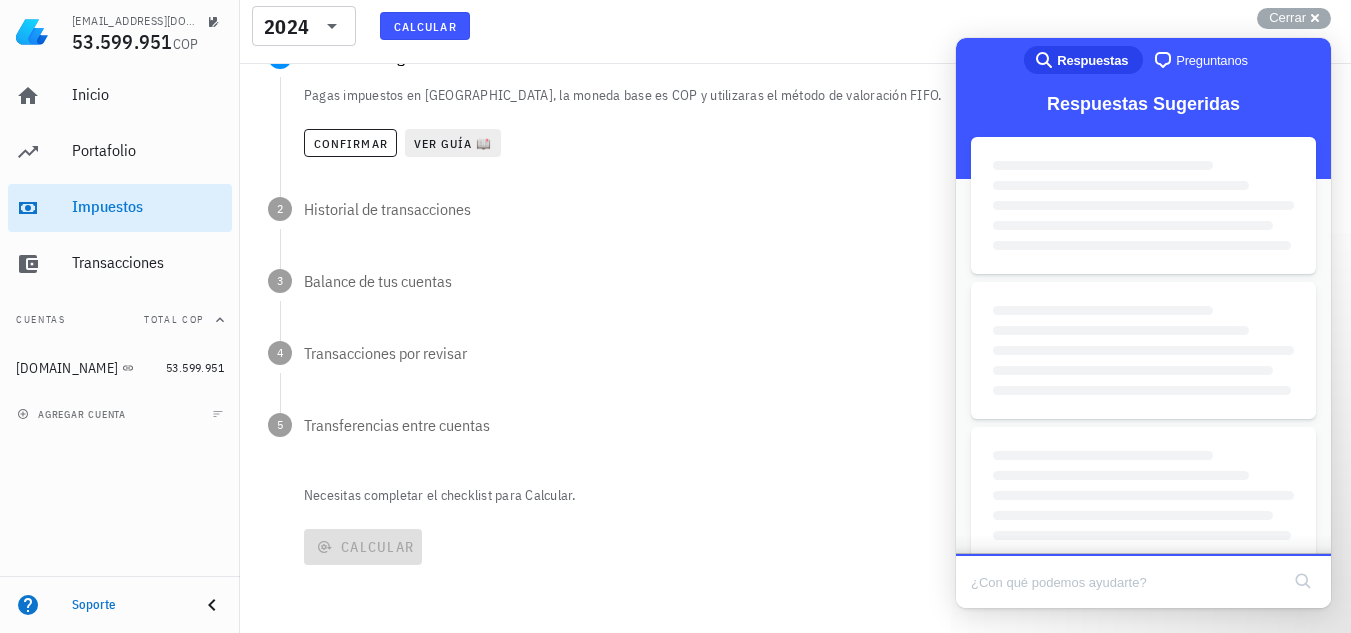 scroll, scrollTop: 0, scrollLeft: 0, axis: both 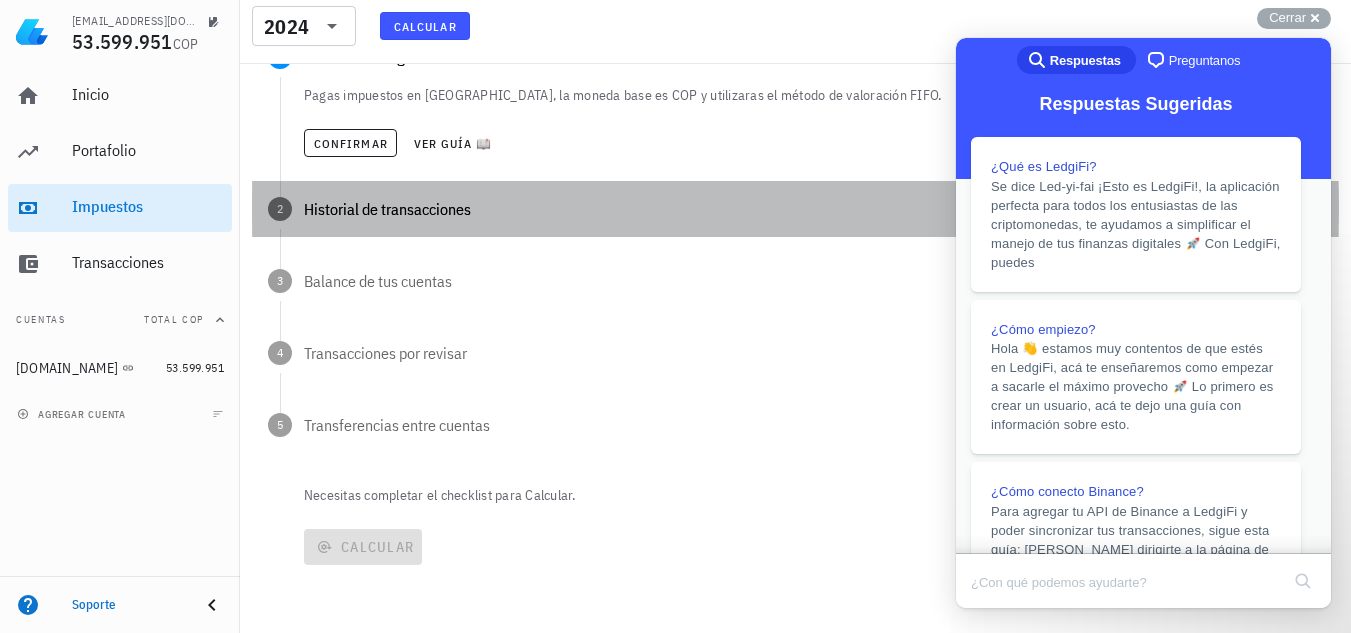 click on "Historial de transacciones" at bounding box center (813, 209) 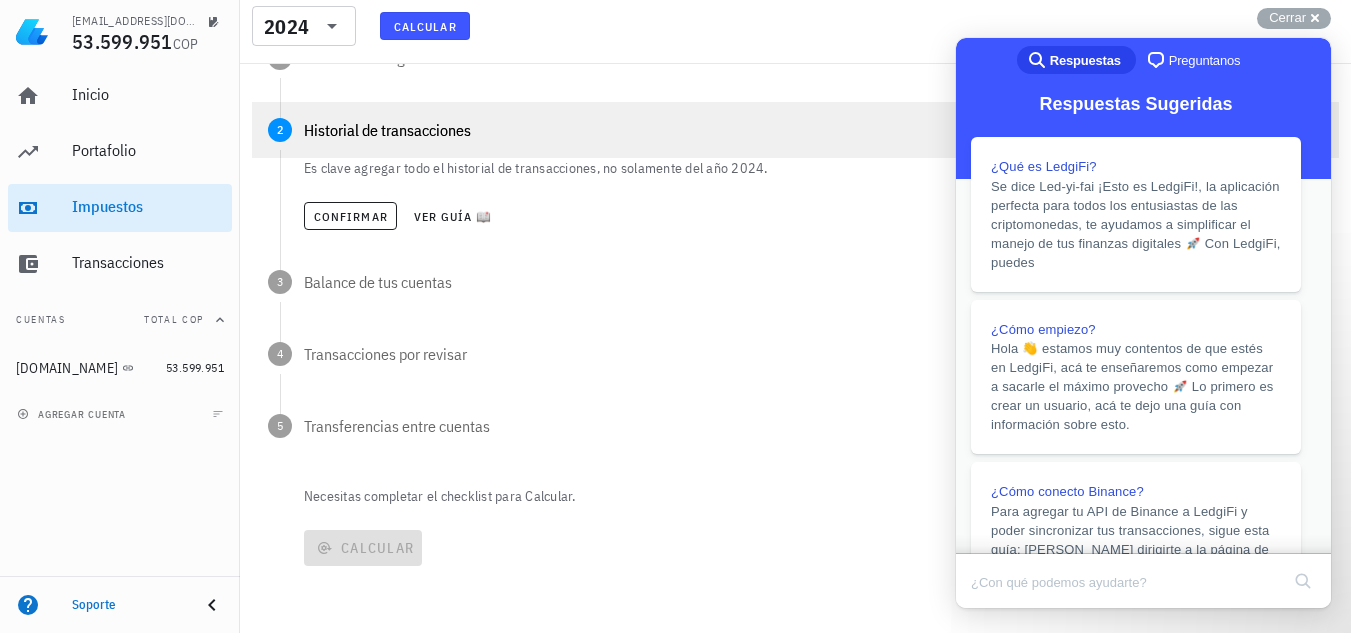 scroll, scrollTop: 269, scrollLeft: 0, axis: vertical 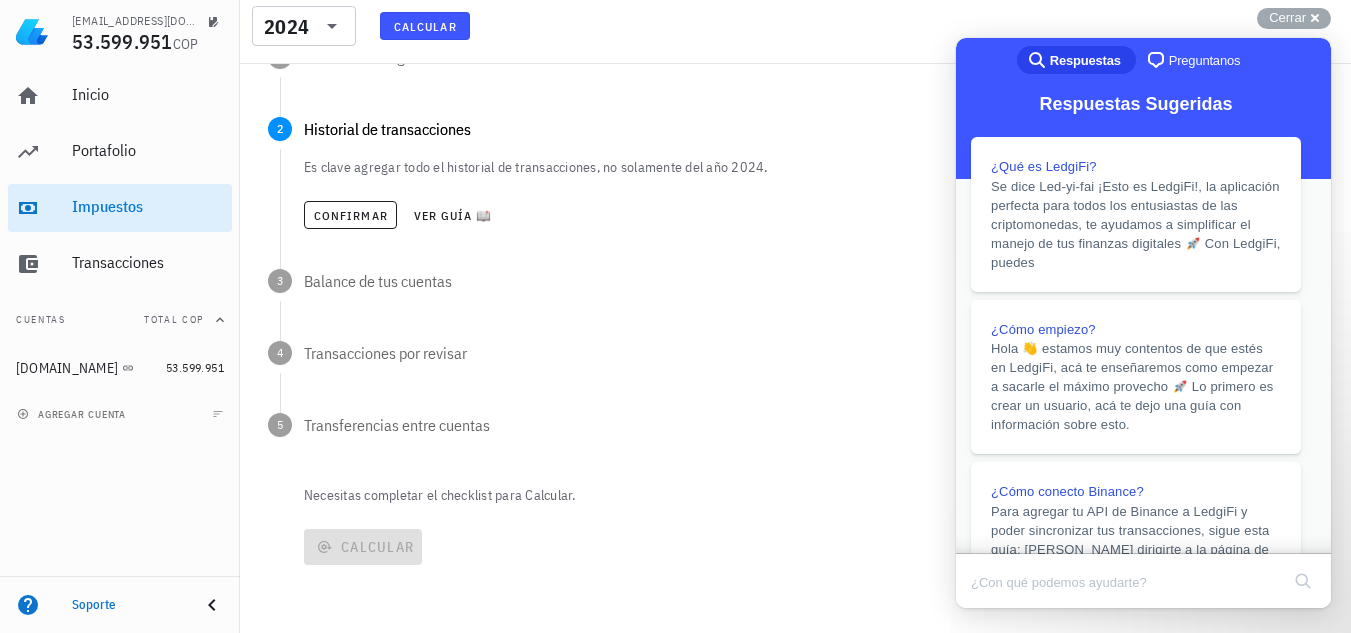 click on "Close" at bounding box center (975, 622) 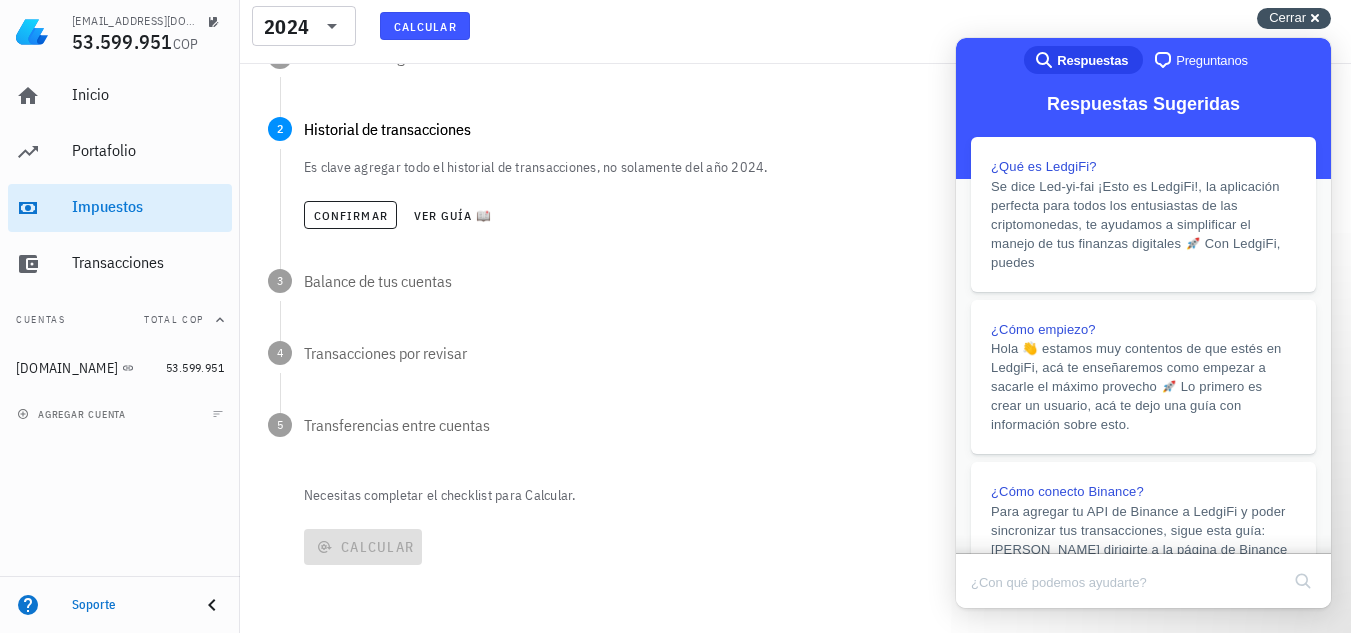 click on "Cerrar cross-small" at bounding box center [1294, 18] 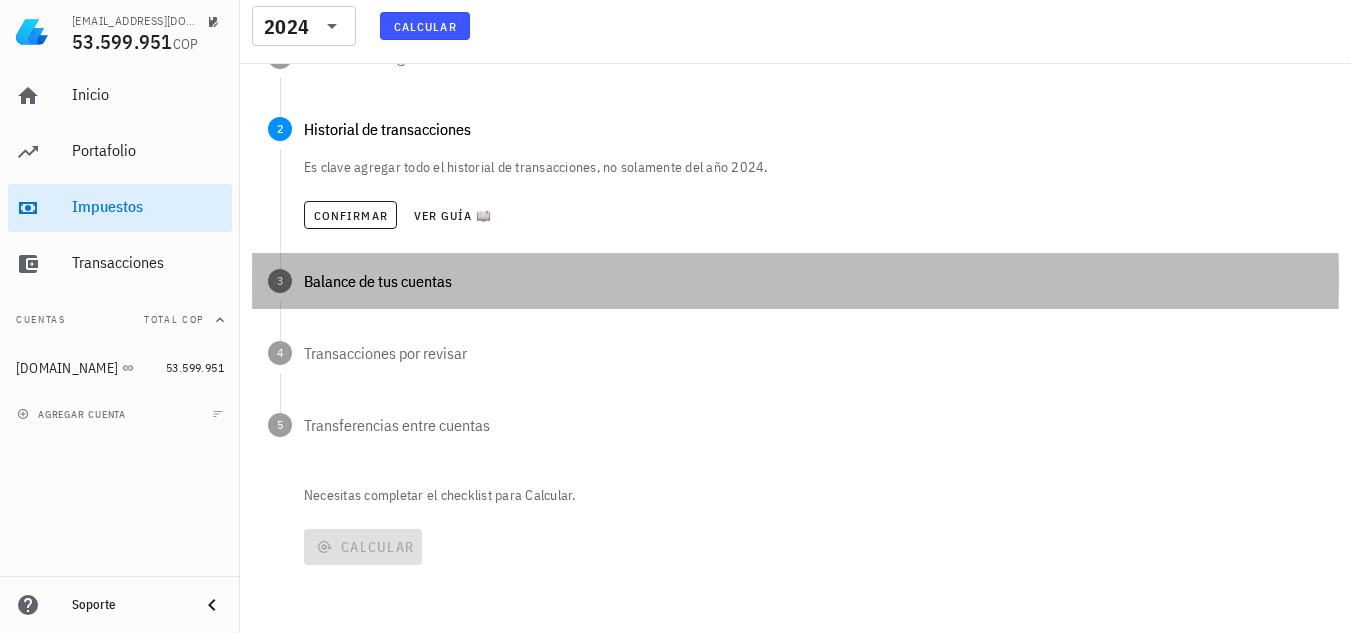 click on "Balance de tus cuentas" at bounding box center [813, 281] 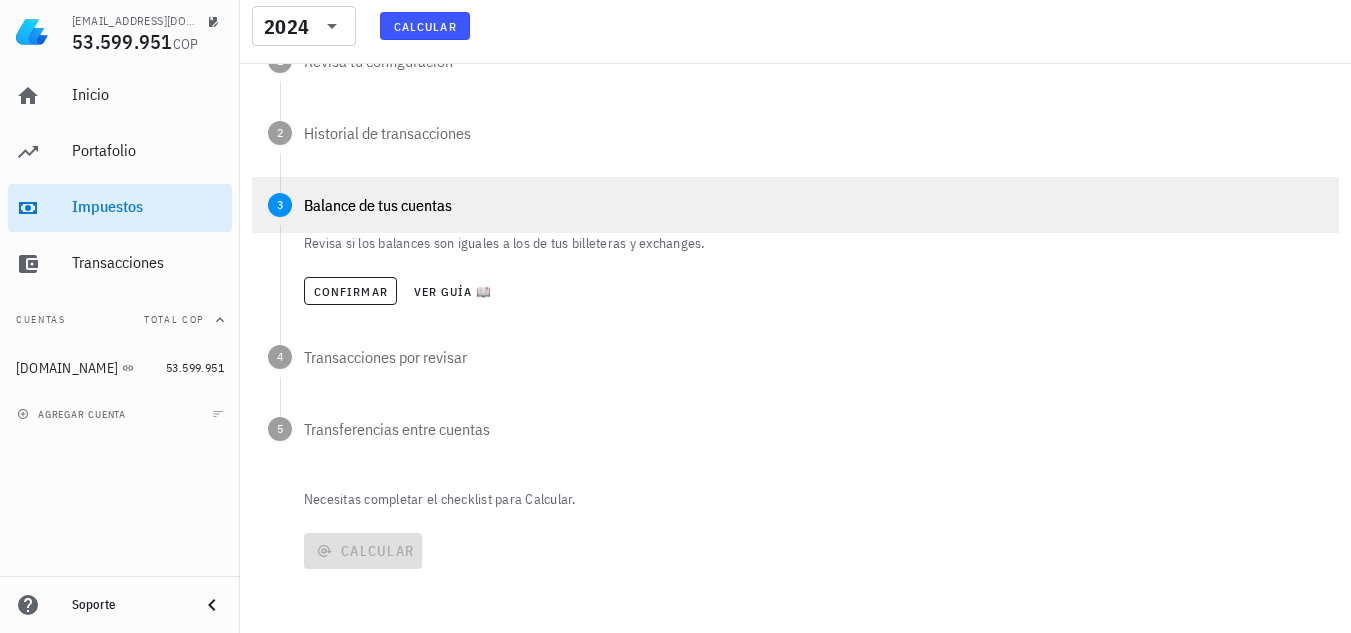 scroll, scrollTop: 269, scrollLeft: 0, axis: vertical 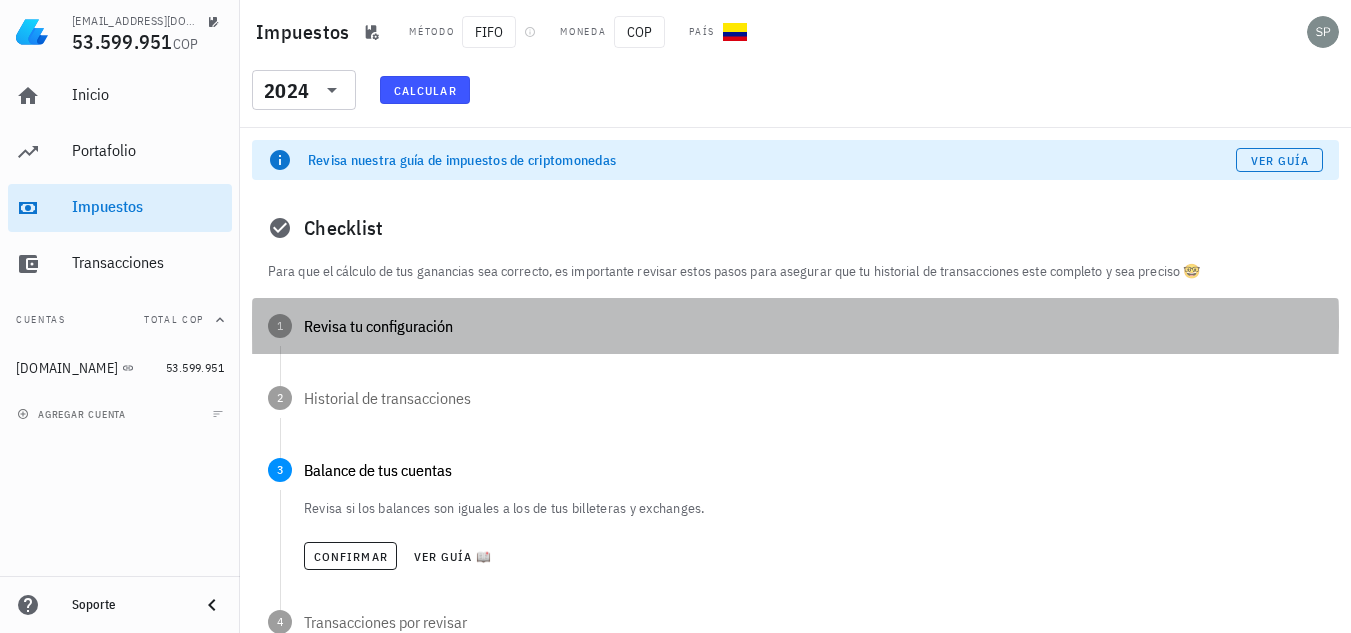 click on "1
Revisa tu configuración" at bounding box center (795, 326) 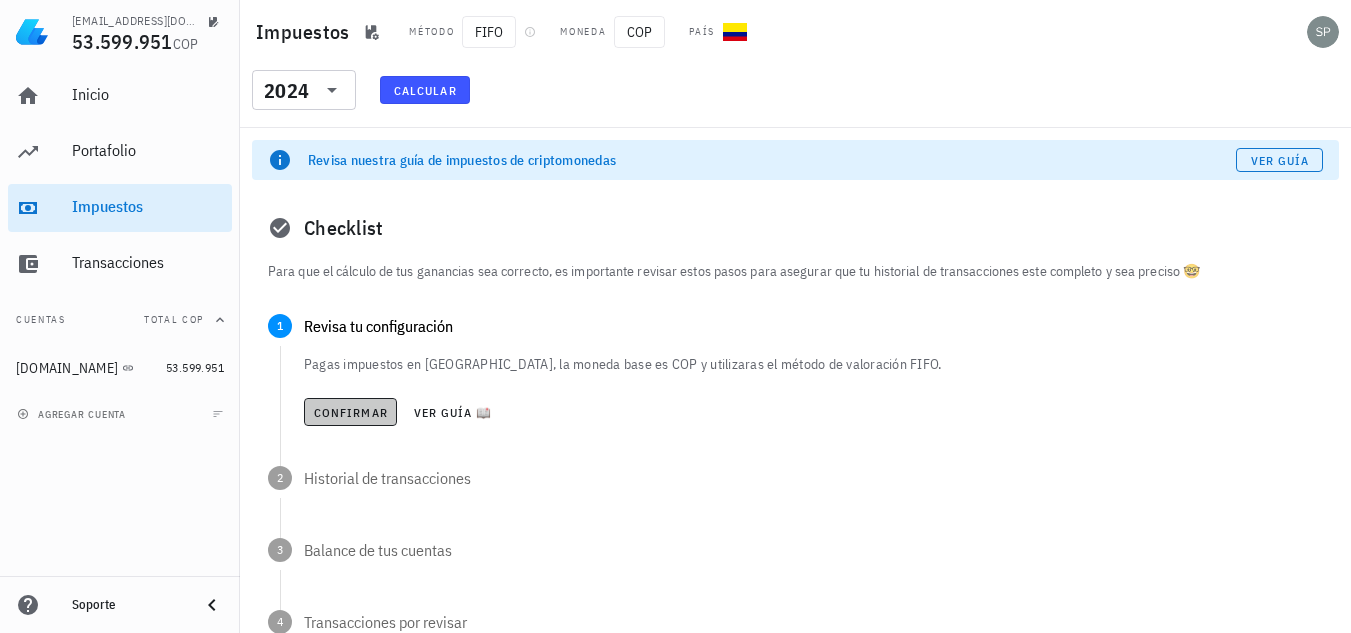 click on "Confirmar" at bounding box center [350, 412] 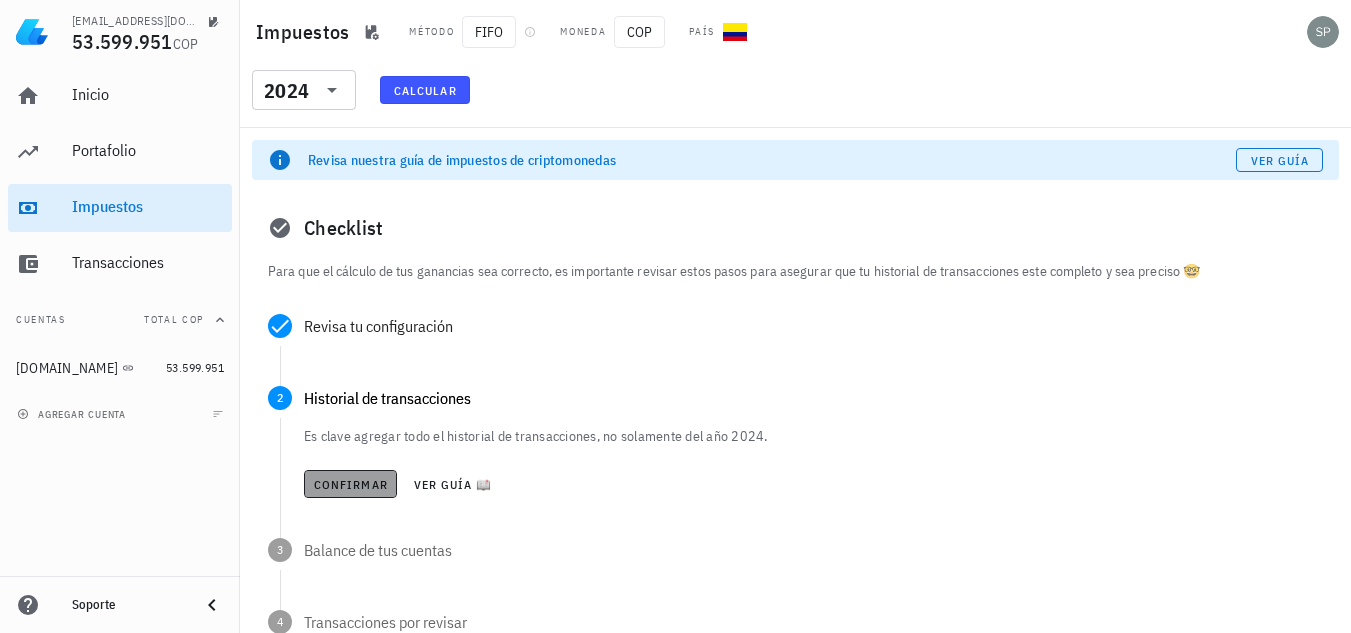 click on "Confirmar" at bounding box center [350, 484] 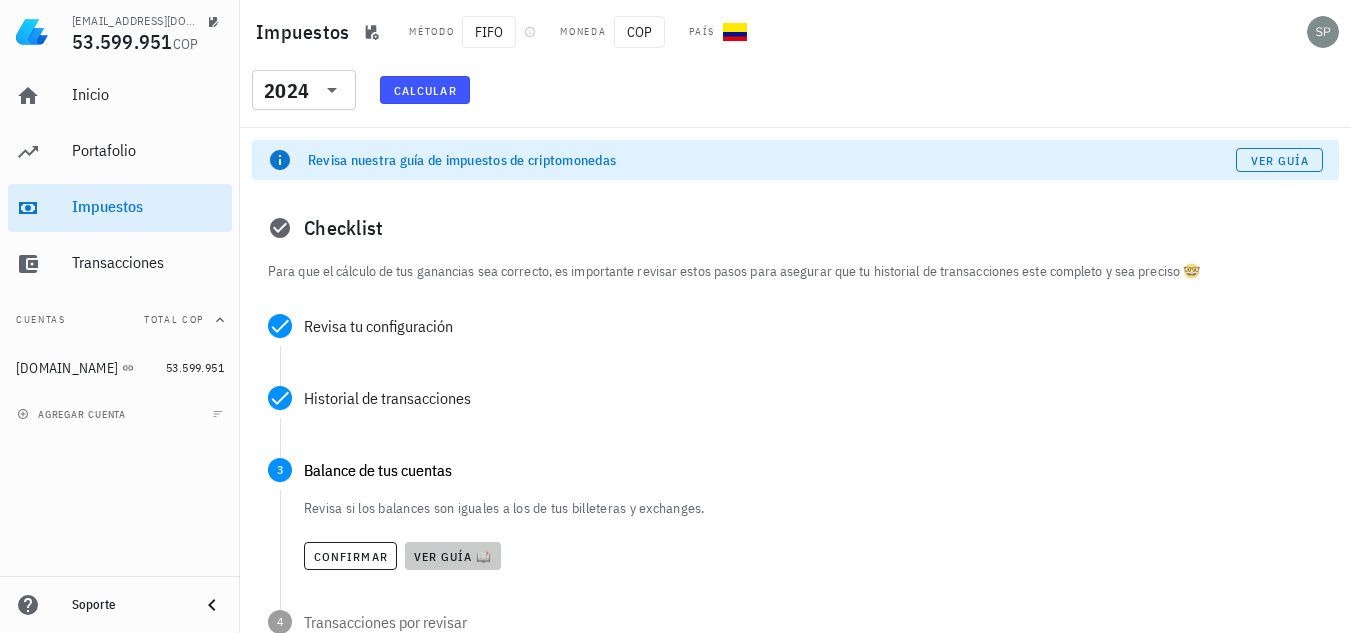 click on "Ver guía 📖" at bounding box center (453, 556) 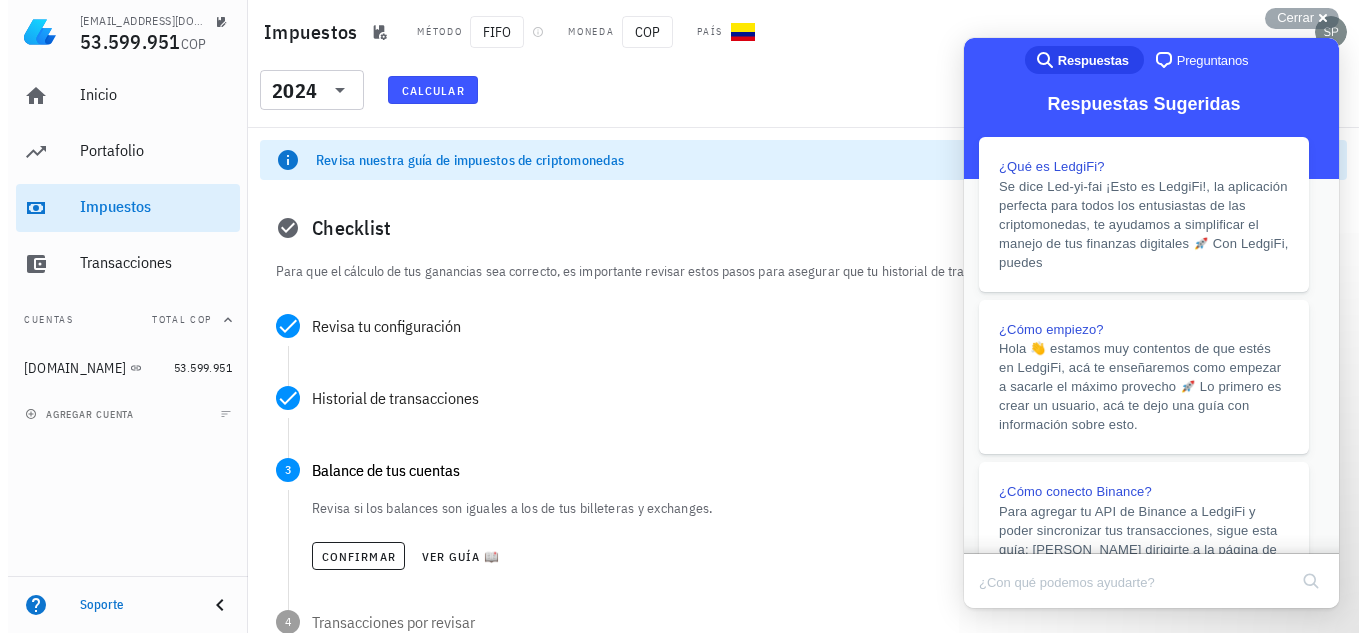 scroll, scrollTop: 681, scrollLeft: 0, axis: vertical 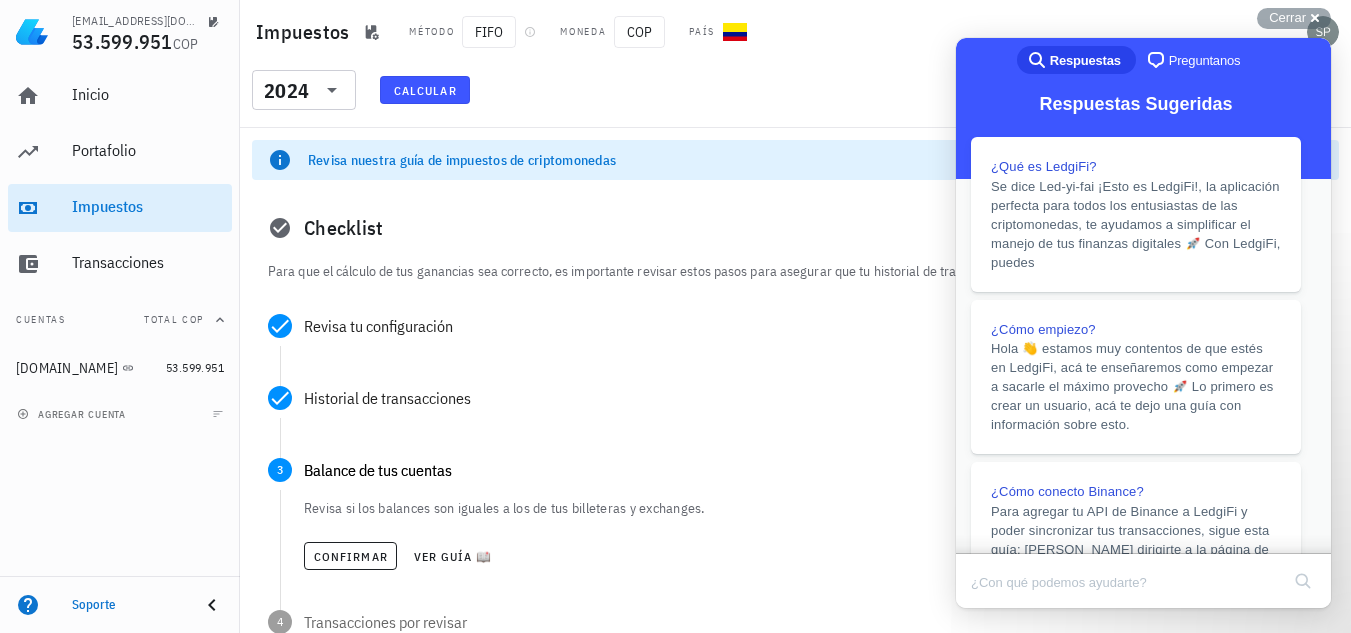 drag, startPoint x: 1322, startPoint y: 235, endPoint x: 2290, endPoint y: 556, distance: 1019.83575 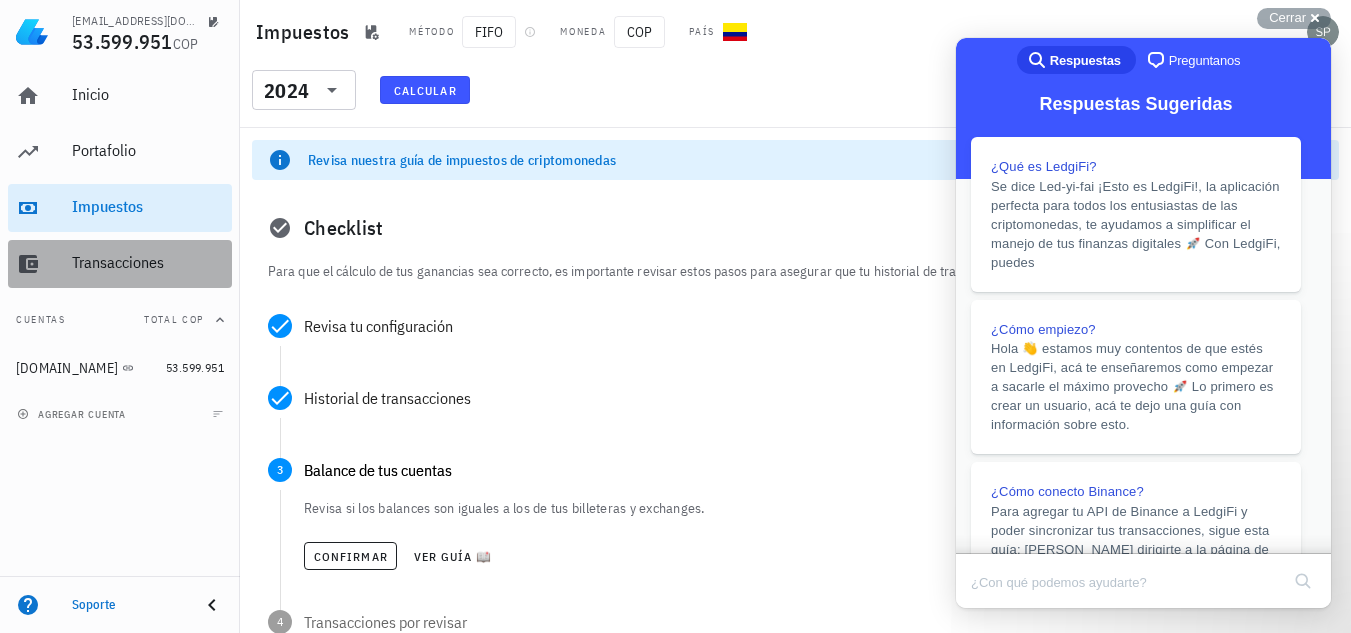 click on "Transacciones" at bounding box center (148, 263) 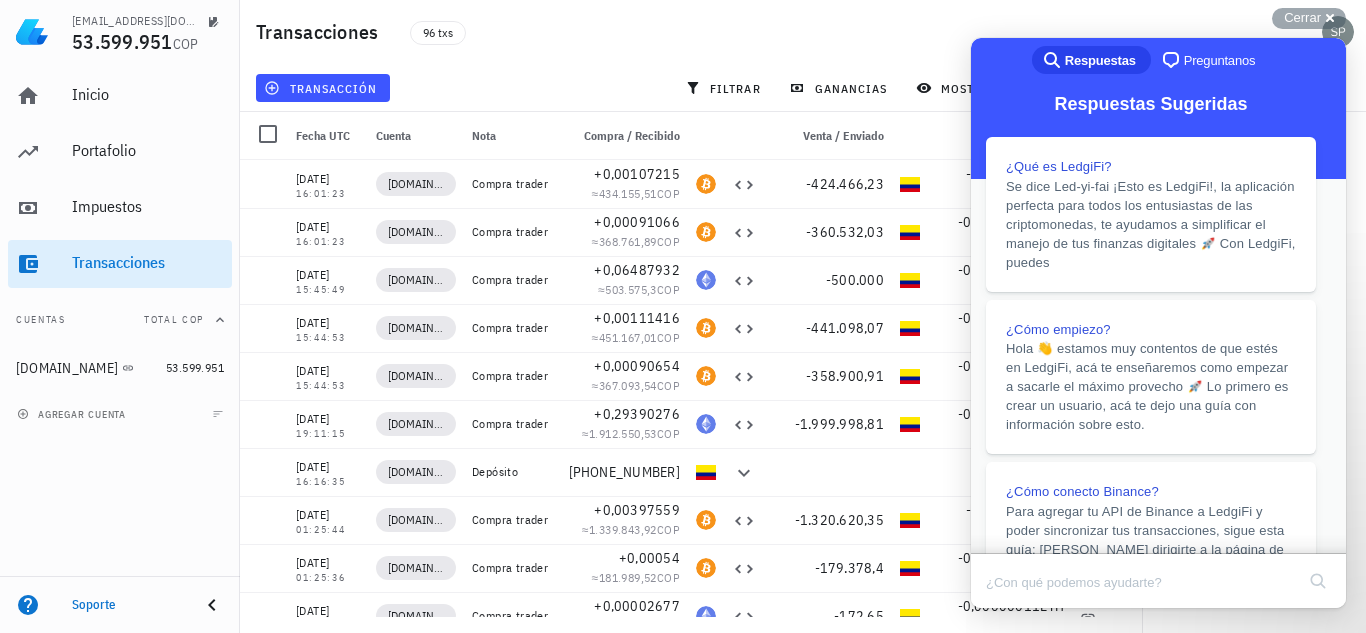 click on "Close" at bounding box center [990, 622] 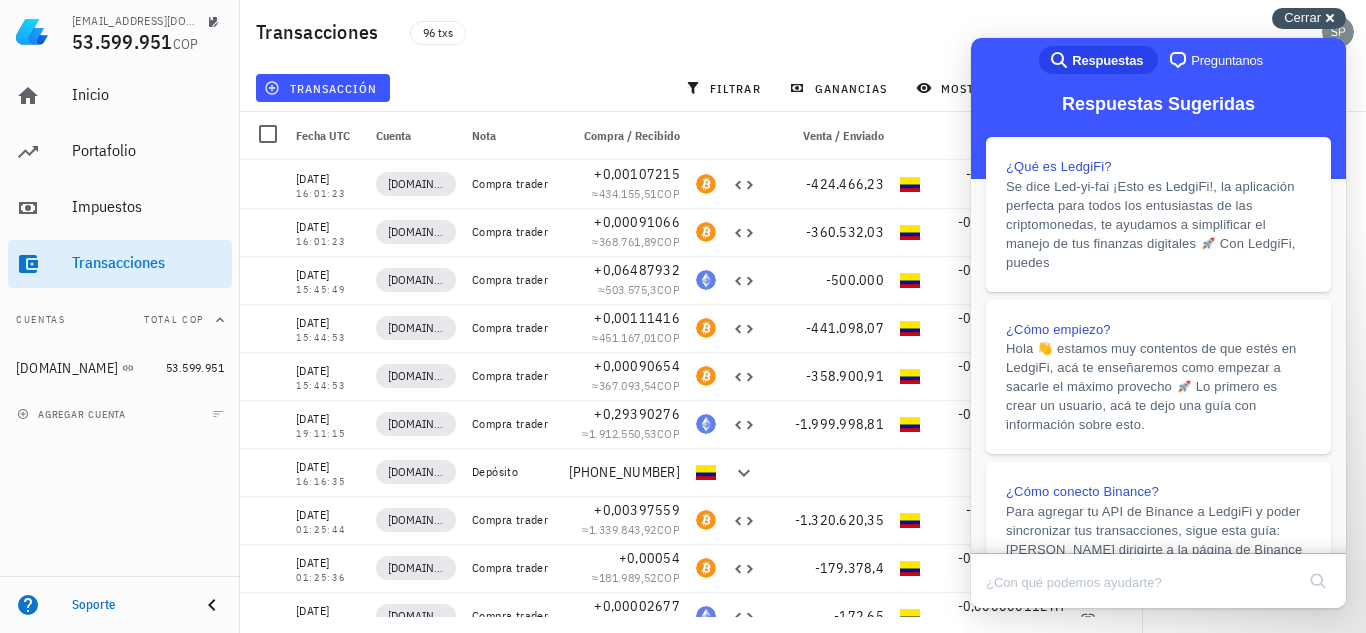 click on "Cerrar cross-small" at bounding box center (1309, 18) 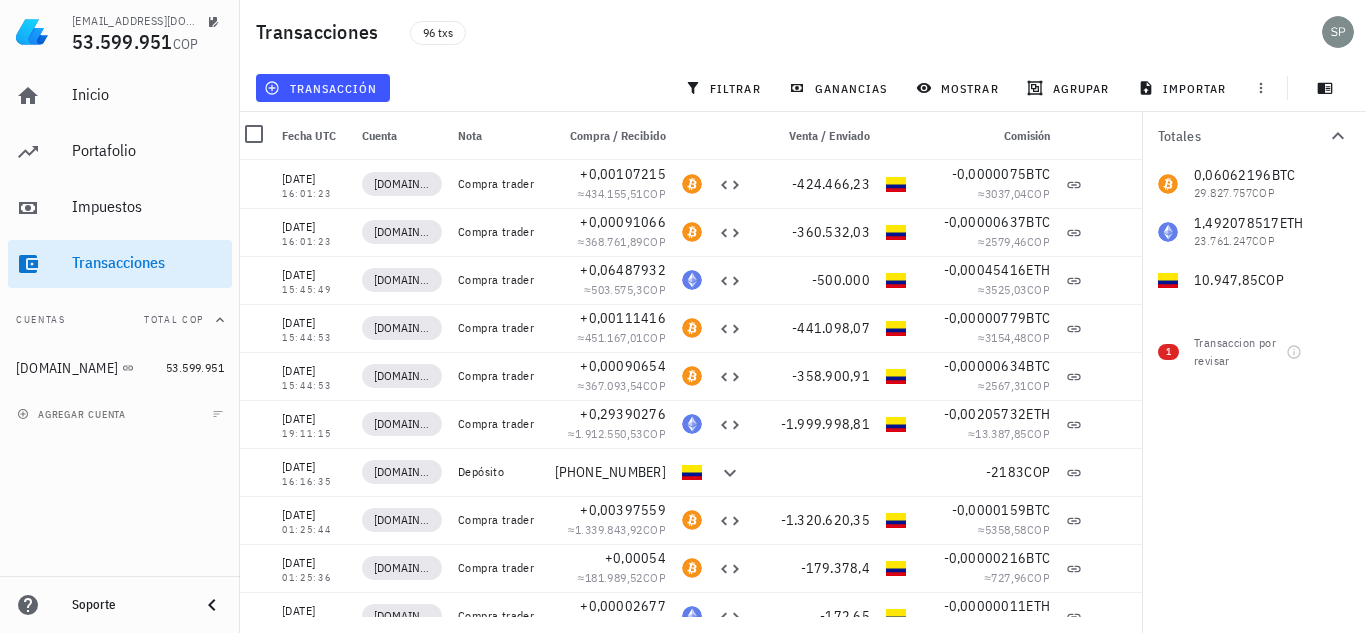 scroll, scrollTop: 0, scrollLeft: 0, axis: both 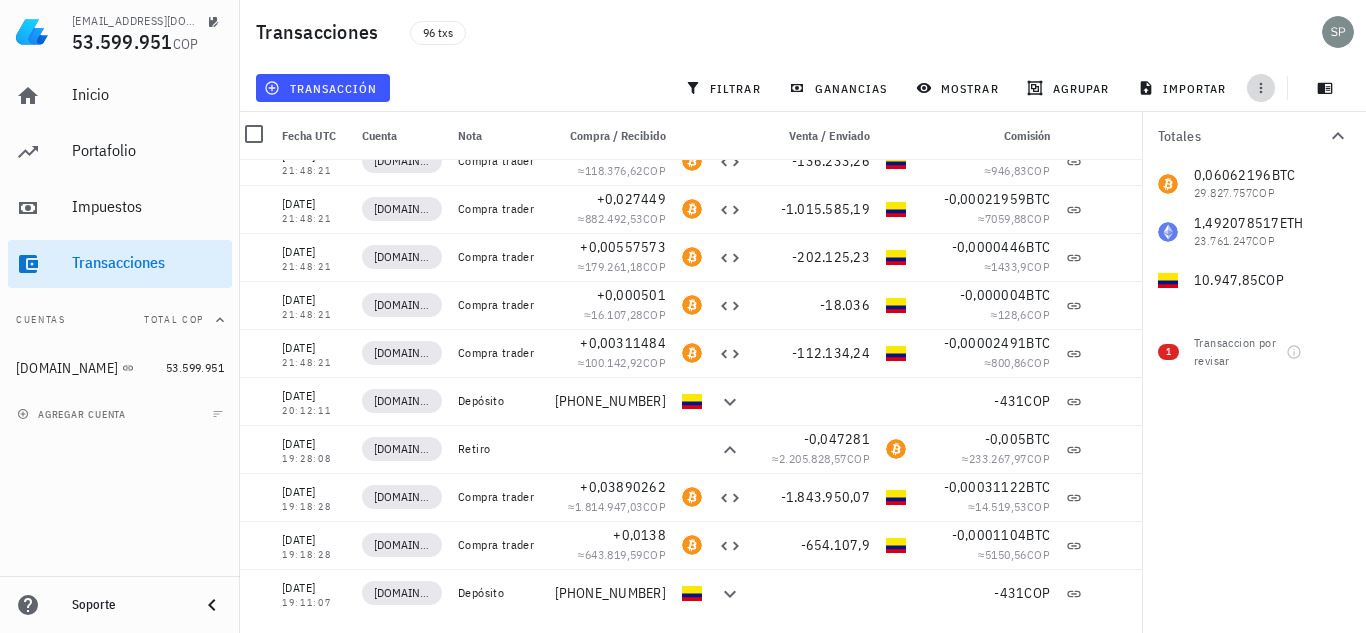click 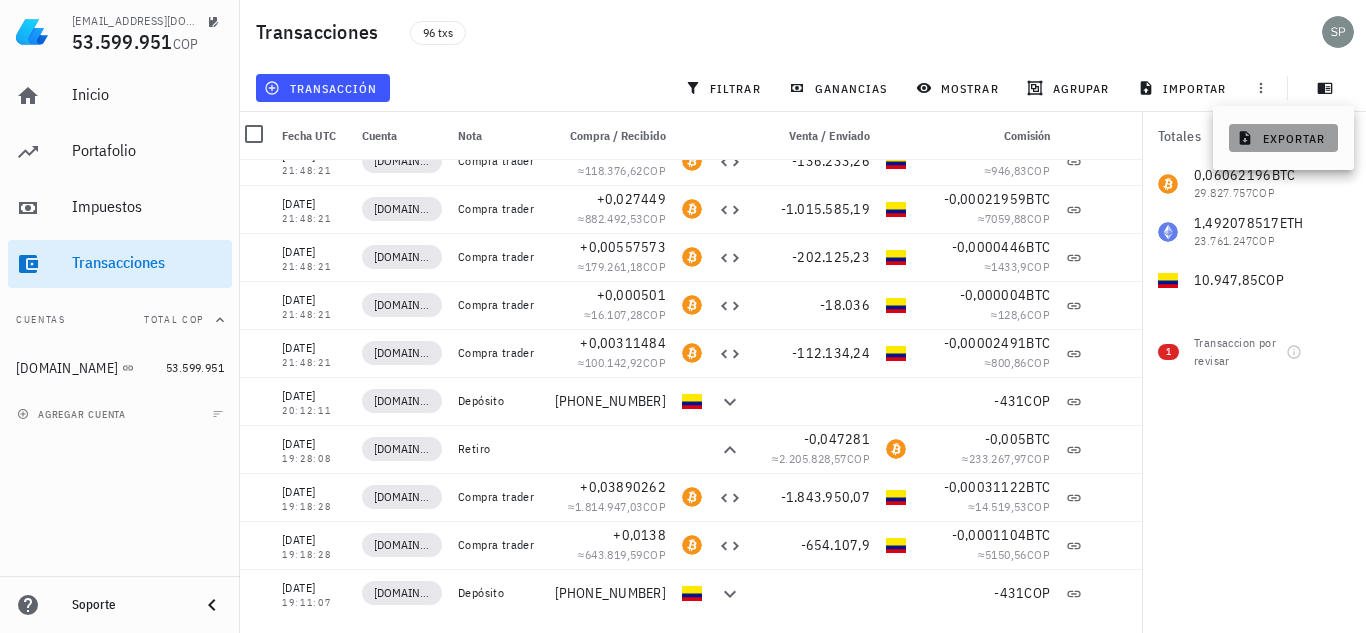 click on "exportar" at bounding box center [1283, 138] 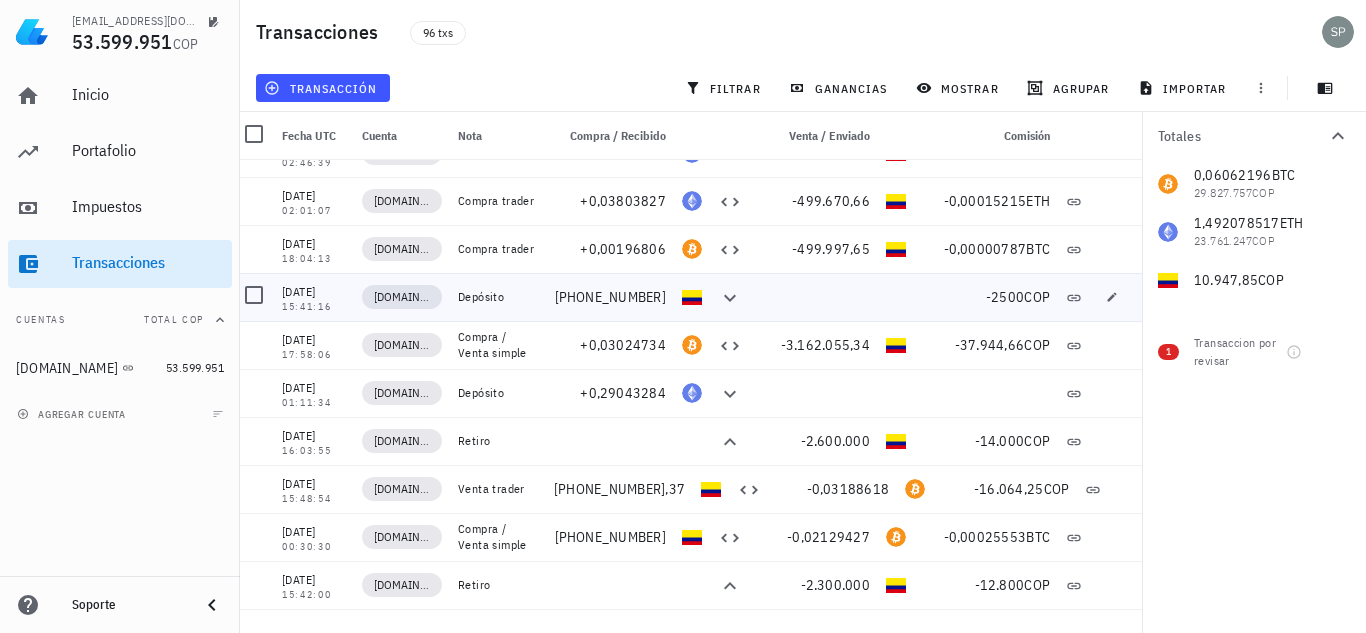 scroll, scrollTop: 2751, scrollLeft: 0, axis: vertical 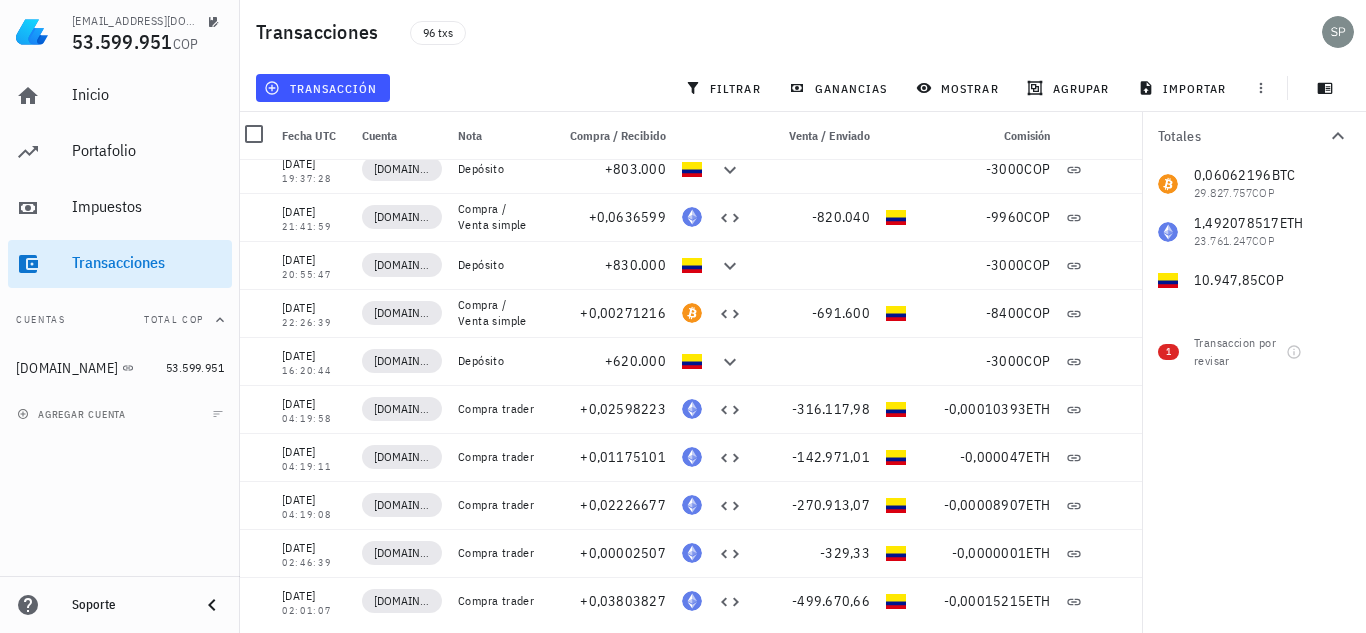click on "Totales
0,06062196  BTC   29.827.757  COP     1,492078517  ETH   23.761.247  COP     10.947,85  COP
1
Transaccion por revisar" at bounding box center (1254, 372) 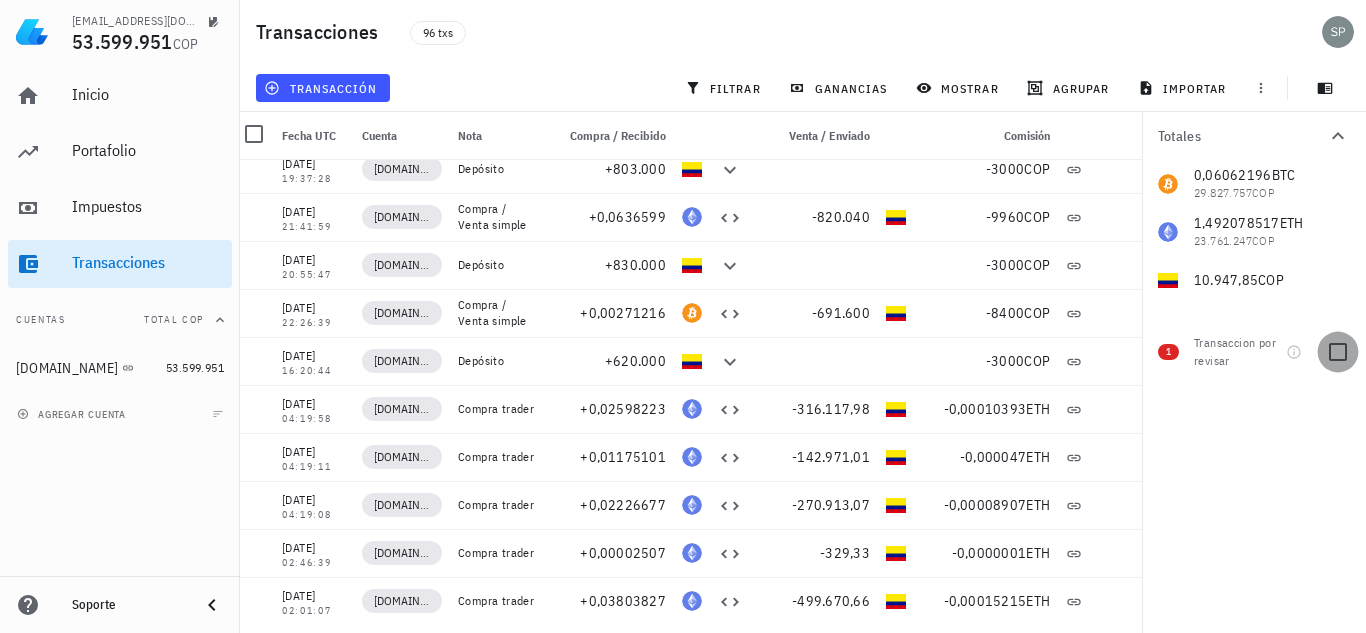 click at bounding box center [1338, 352] 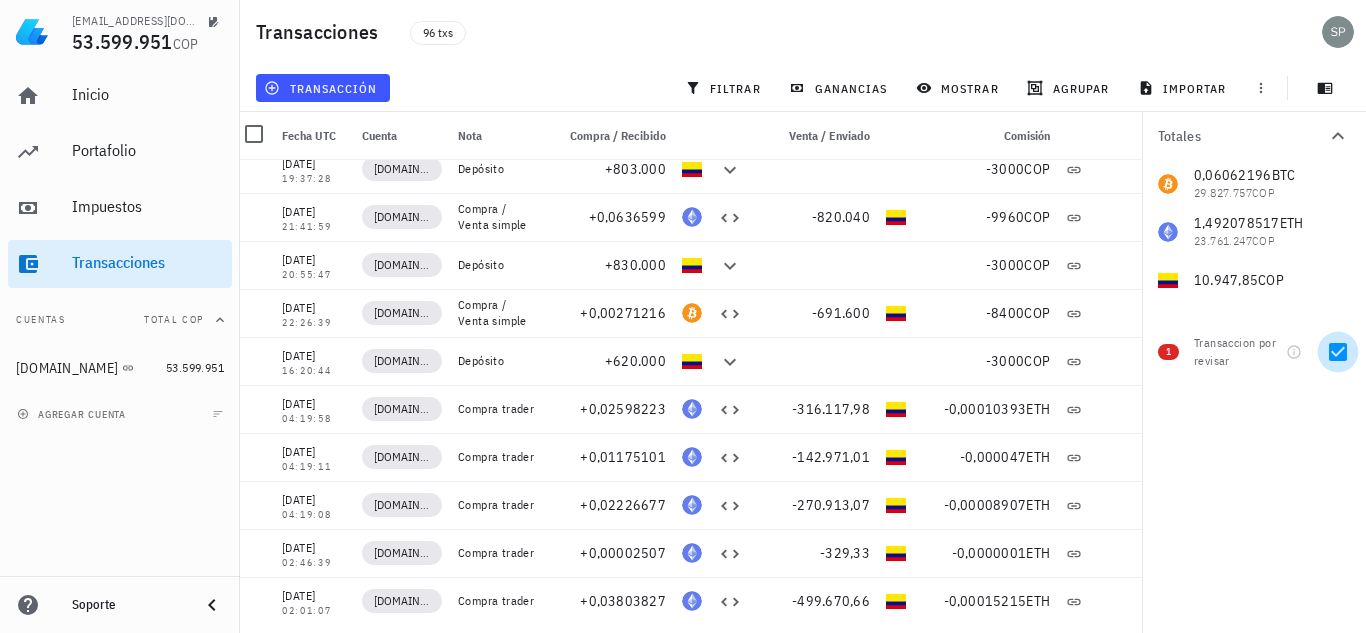 scroll, scrollTop: 0, scrollLeft: 0, axis: both 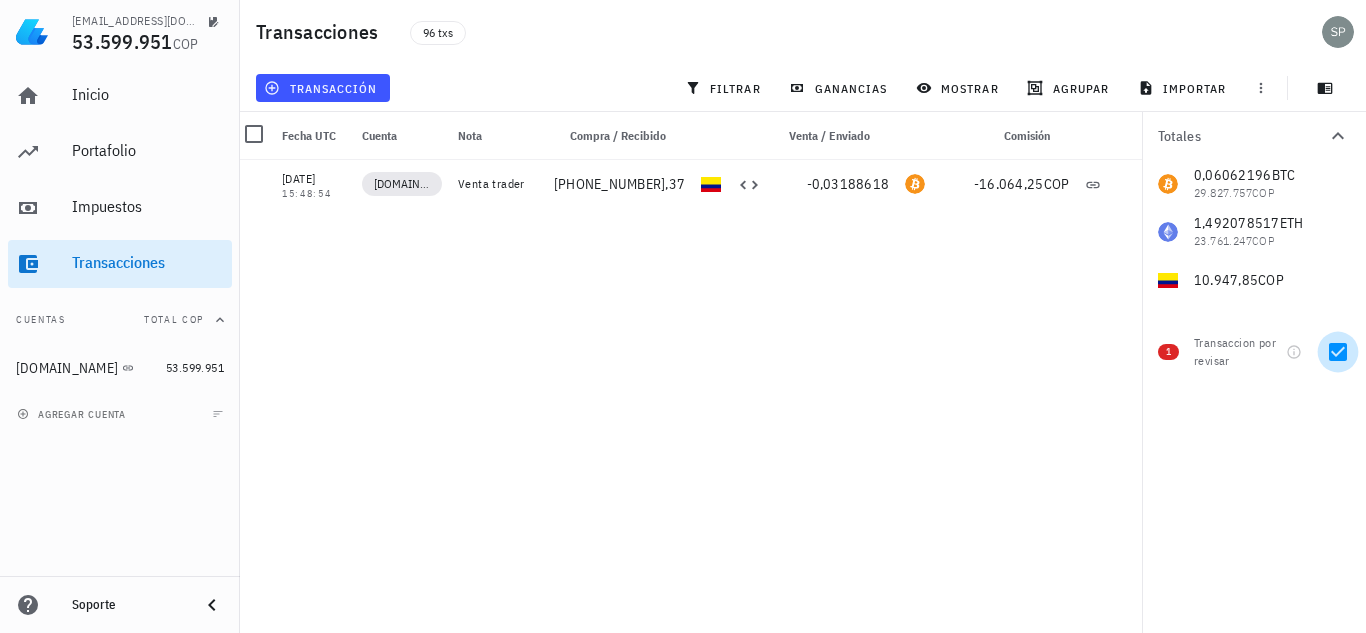 click at bounding box center [1338, 352] 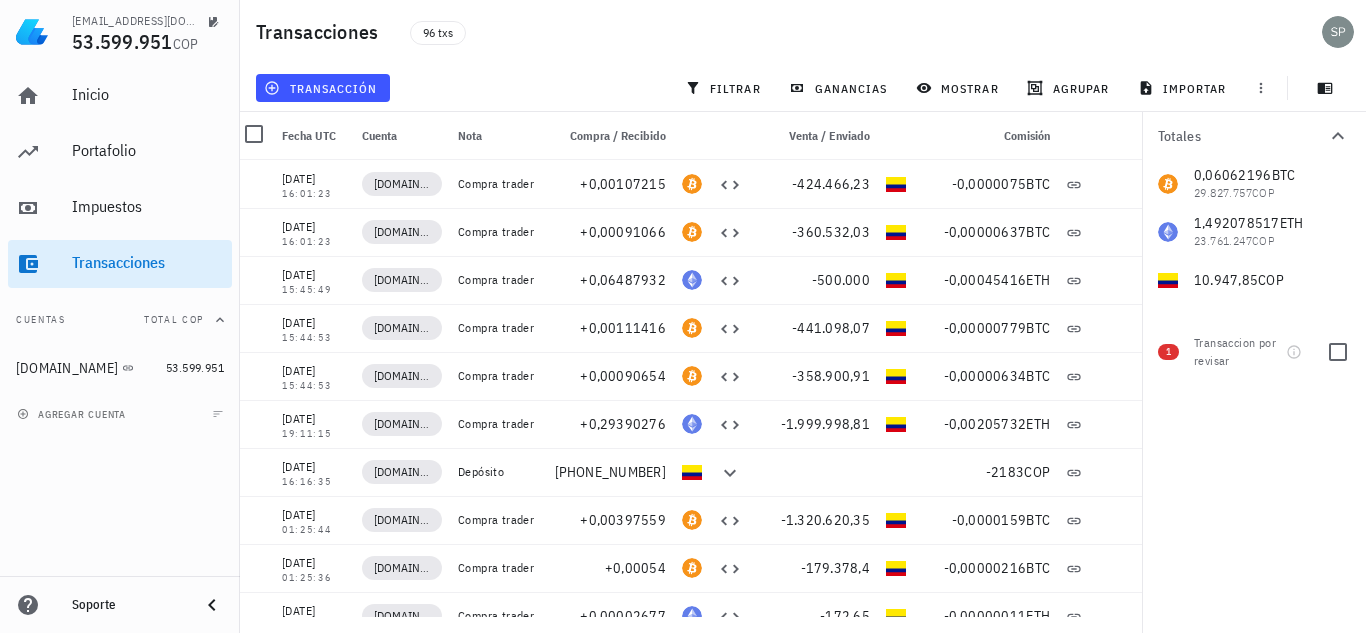 click on "1" at bounding box center [1168, 352] 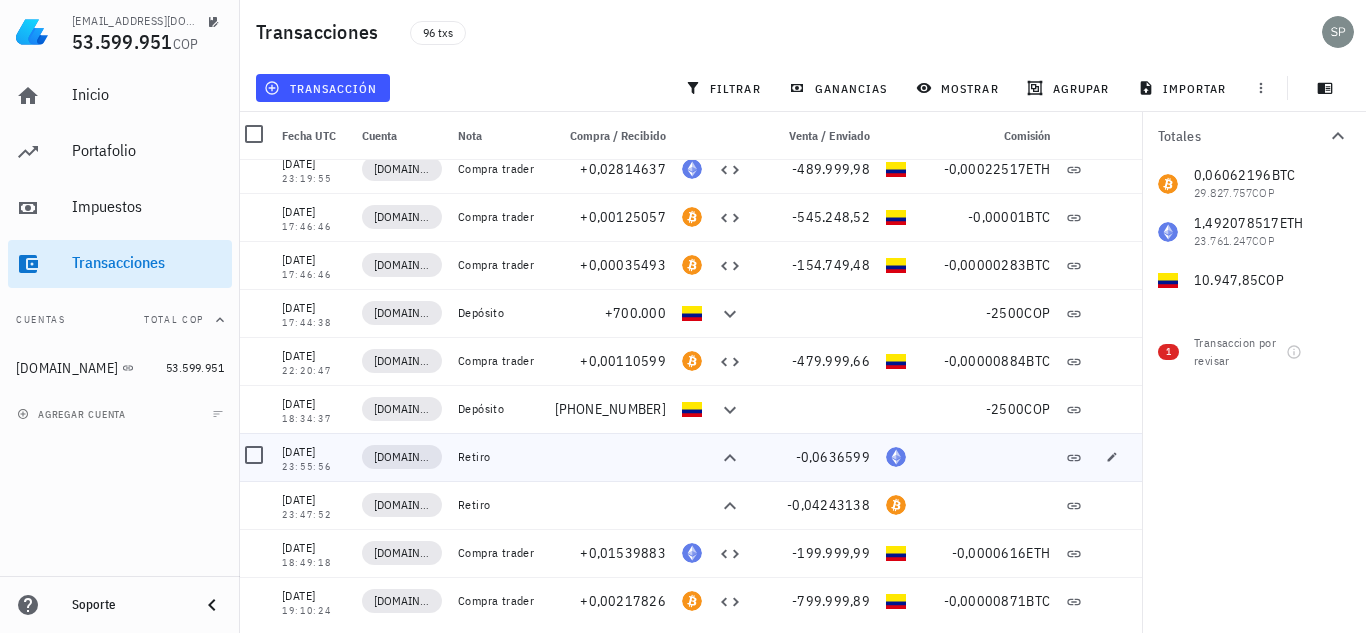 scroll, scrollTop: 1451, scrollLeft: 0, axis: vertical 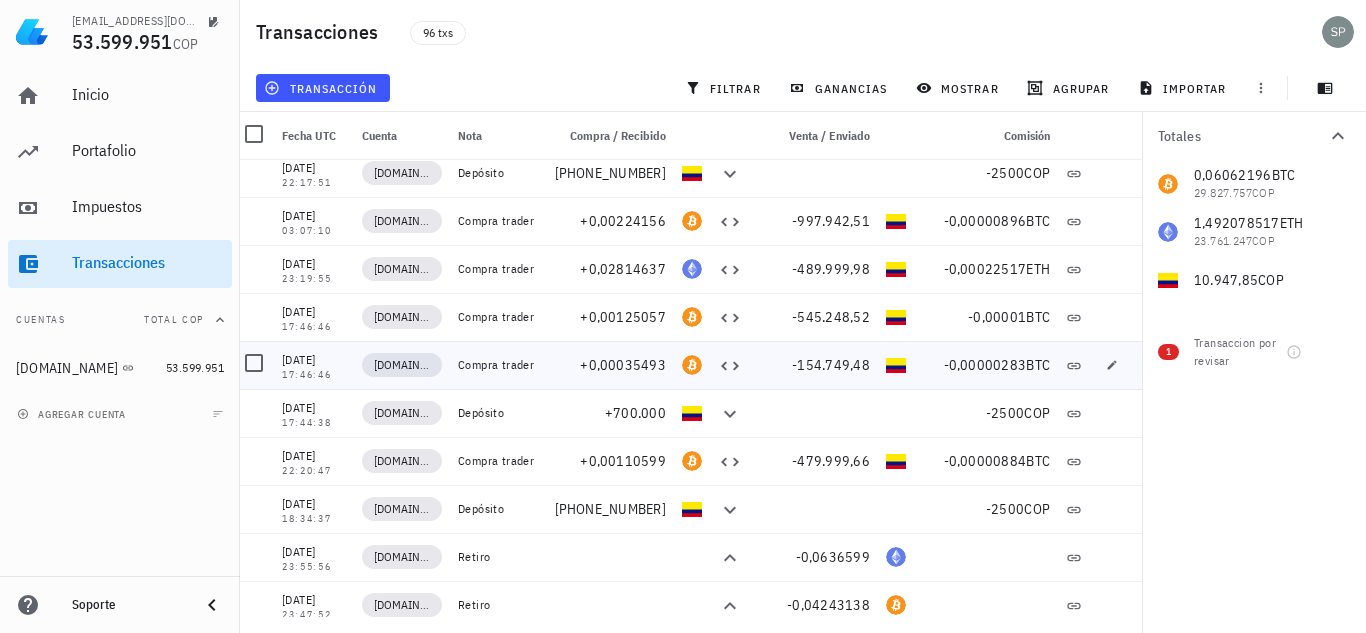 click on "+0,00035493" at bounding box center [610, 365] 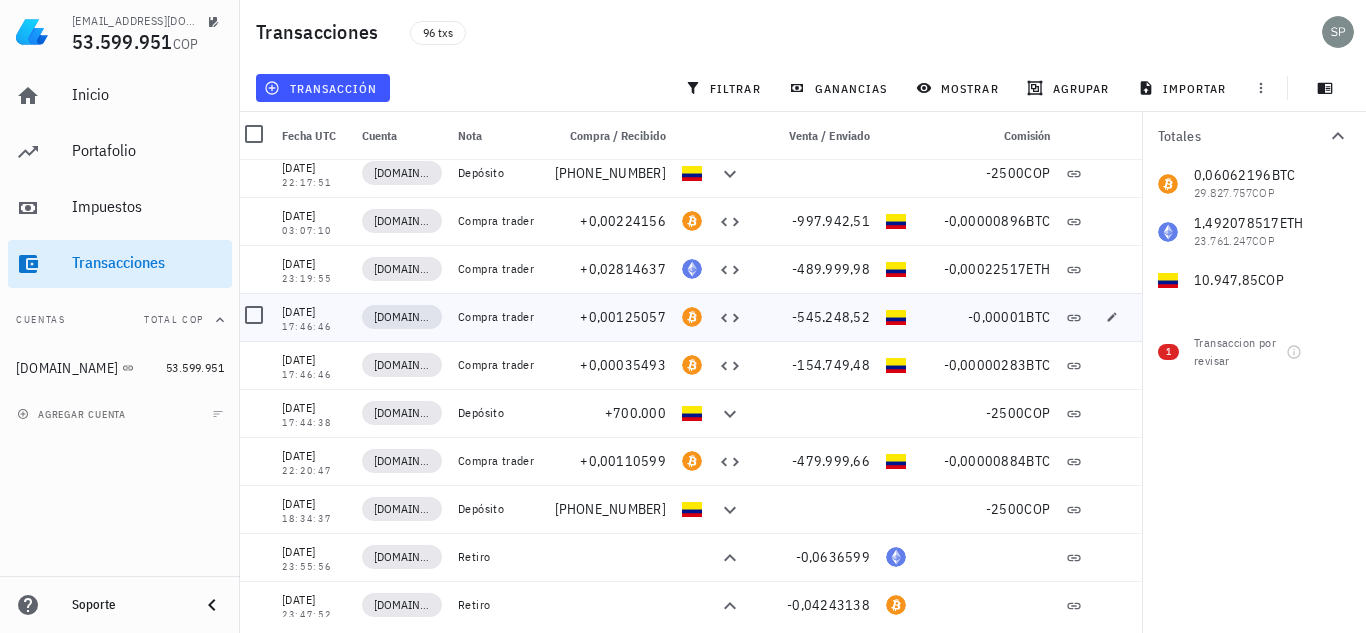 click on "+0,00125057" at bounding box center [610, 317] 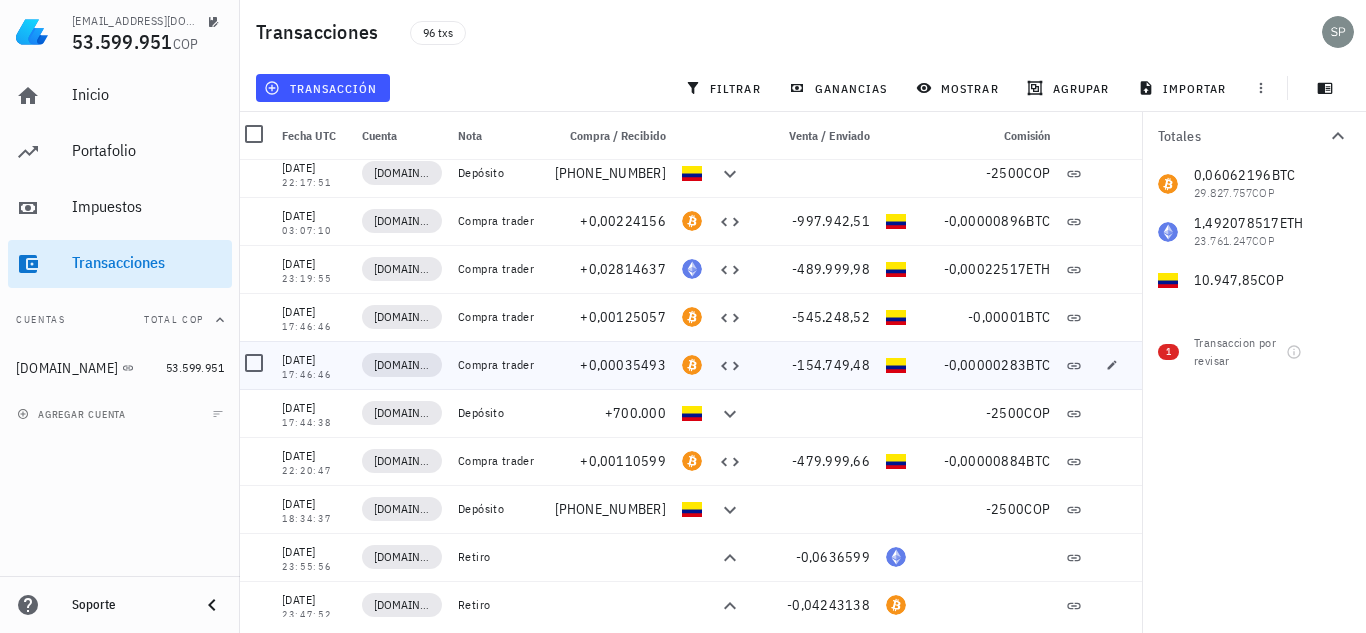 click on "+0,00035493" at bounding box center (610, 365) 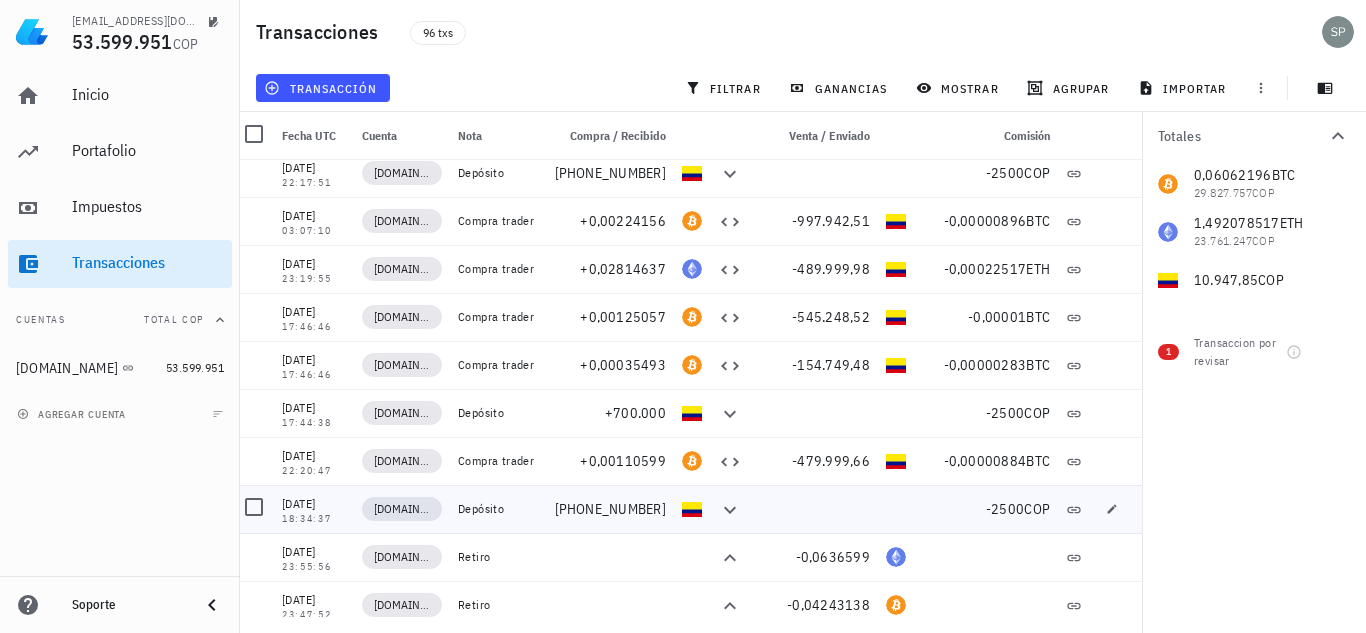 click on "[PHONE_NUMBER]" at bounding box center (610, 509) 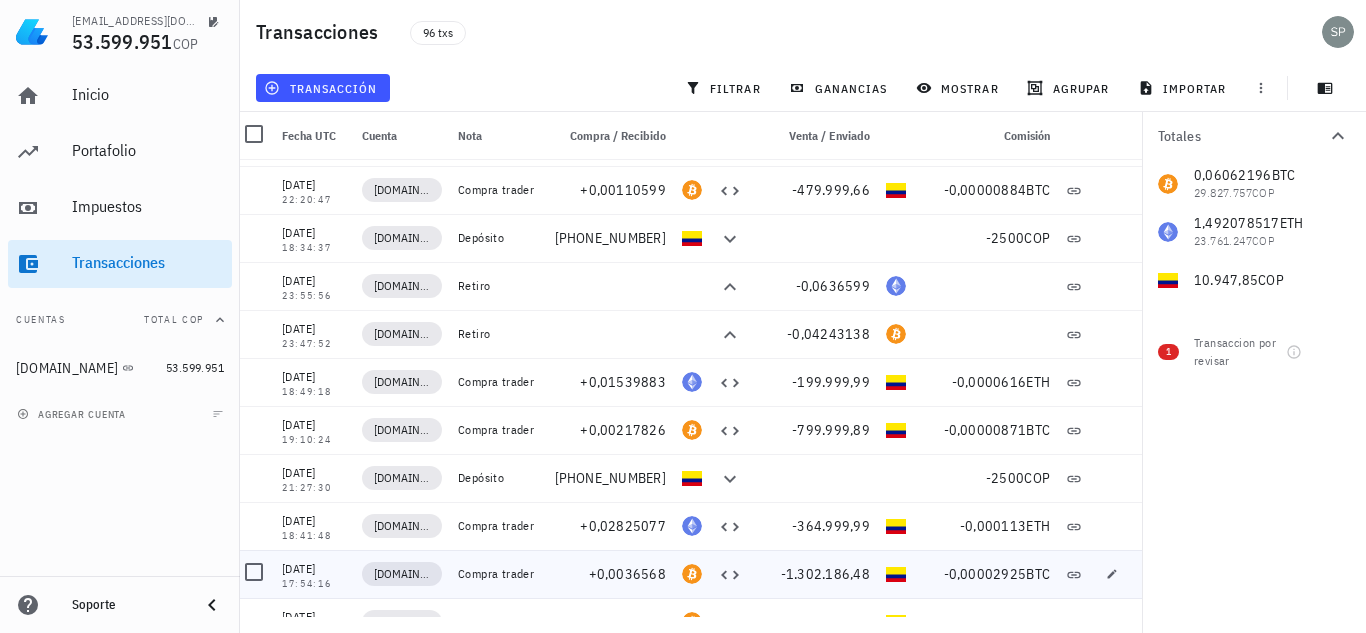 scroll, scrollTop: 1751, scrollLeft: 0, axis: vertical 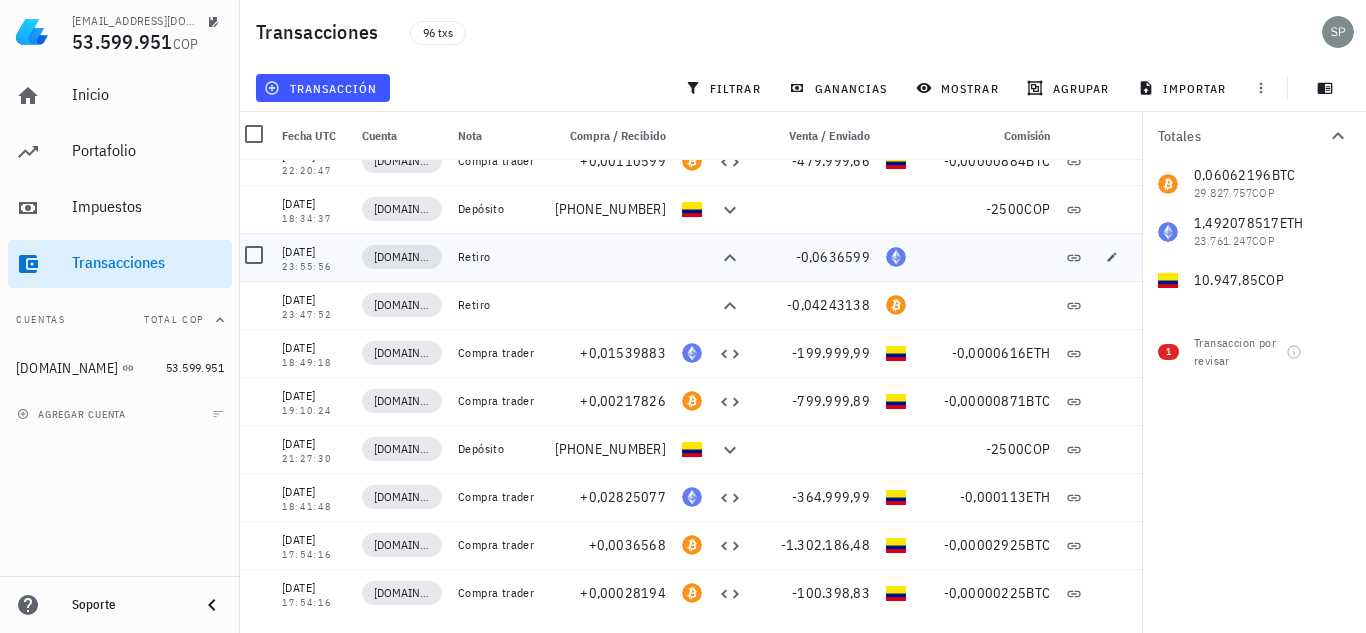 click at bounding box center (610, 257) 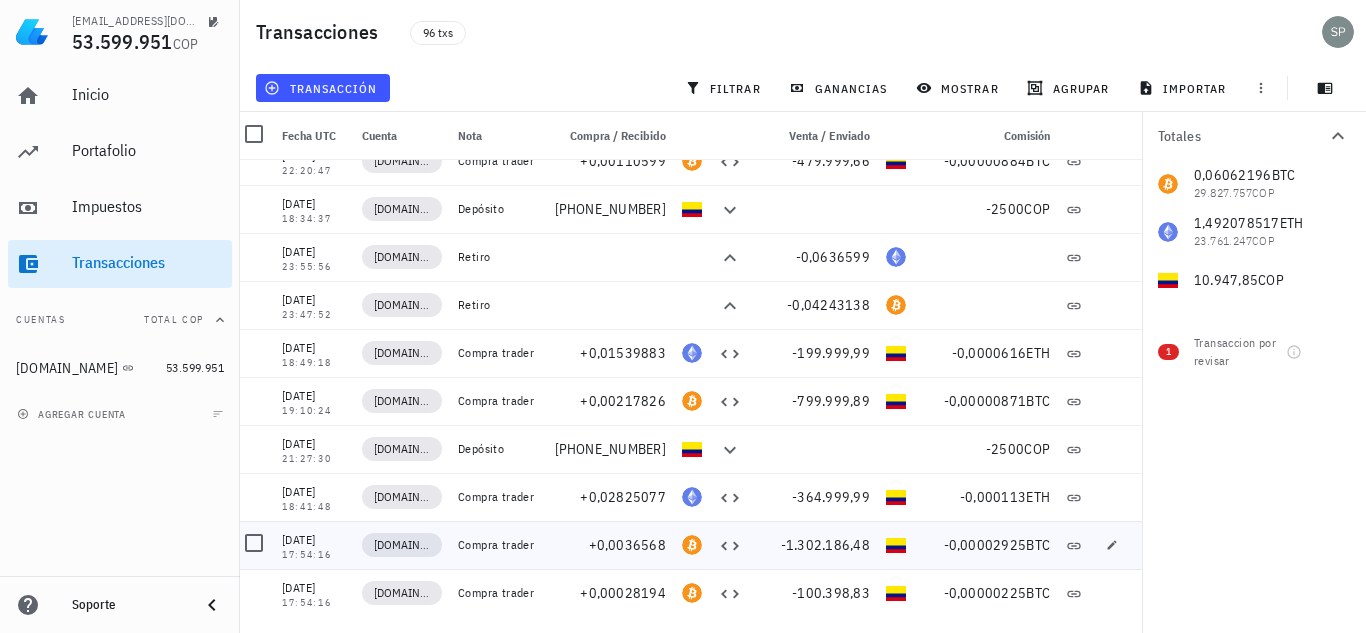 click on "+0,0036568" at bounding box center (610, 545) 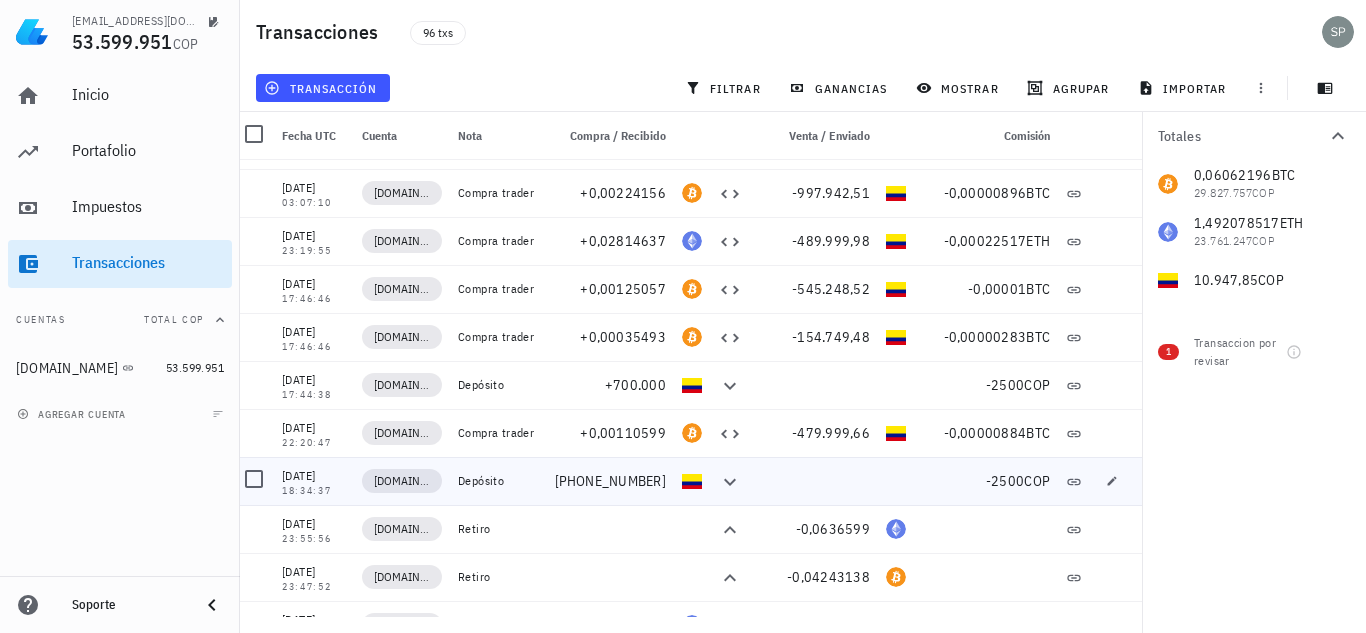 scroll, scrollTop: 1451, scrollLeft: 0, axis: vertical 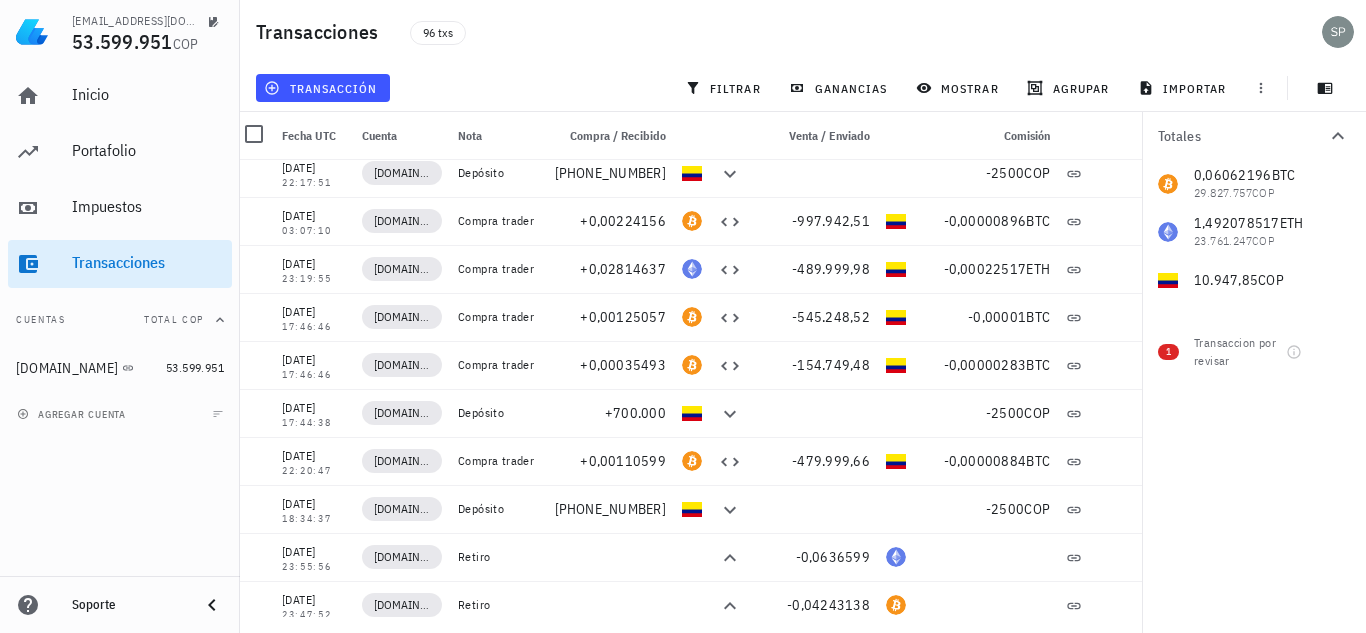 click on "96 txs" at bounding box center [650, 32] 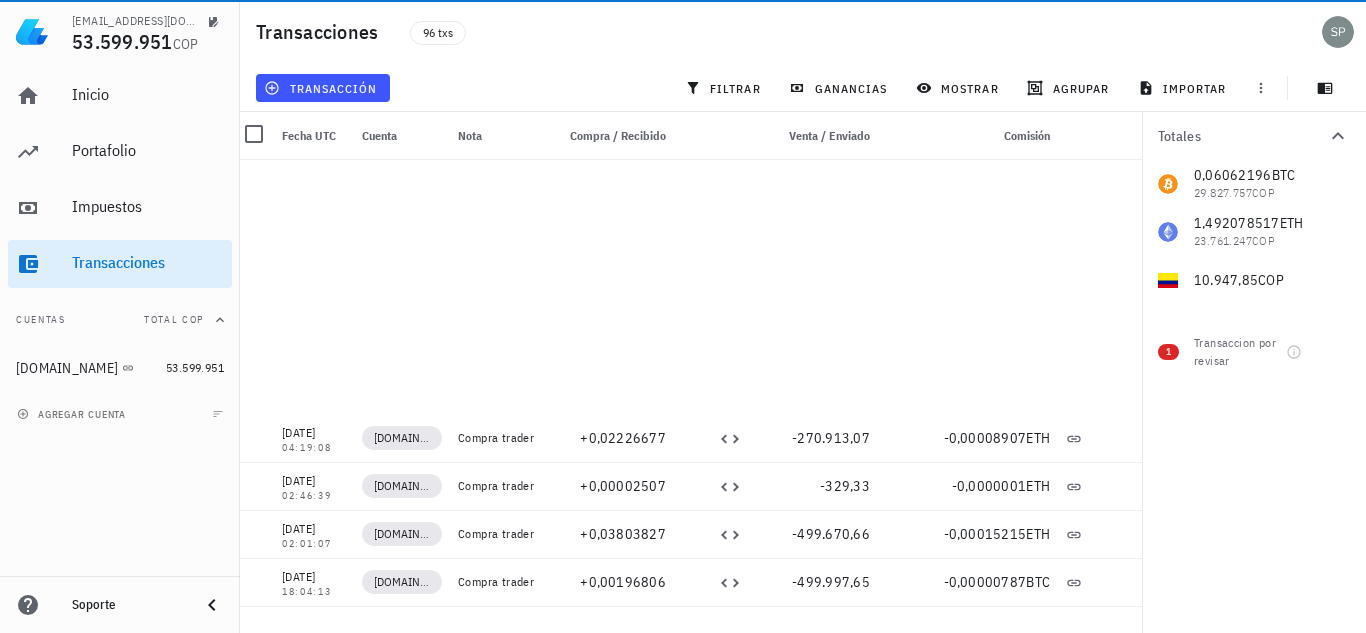 scroll, scrollTop: 3300, scrollLeft: 0, axis: vertical 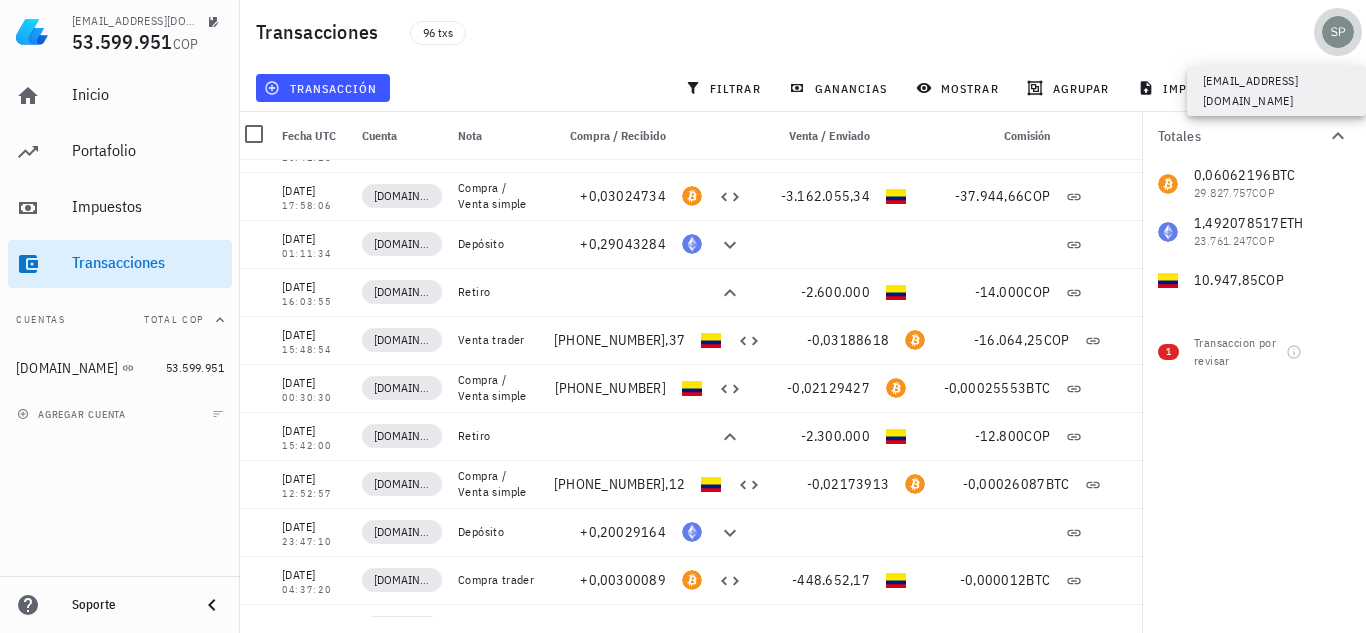 click at bounding box center (1338, 32) 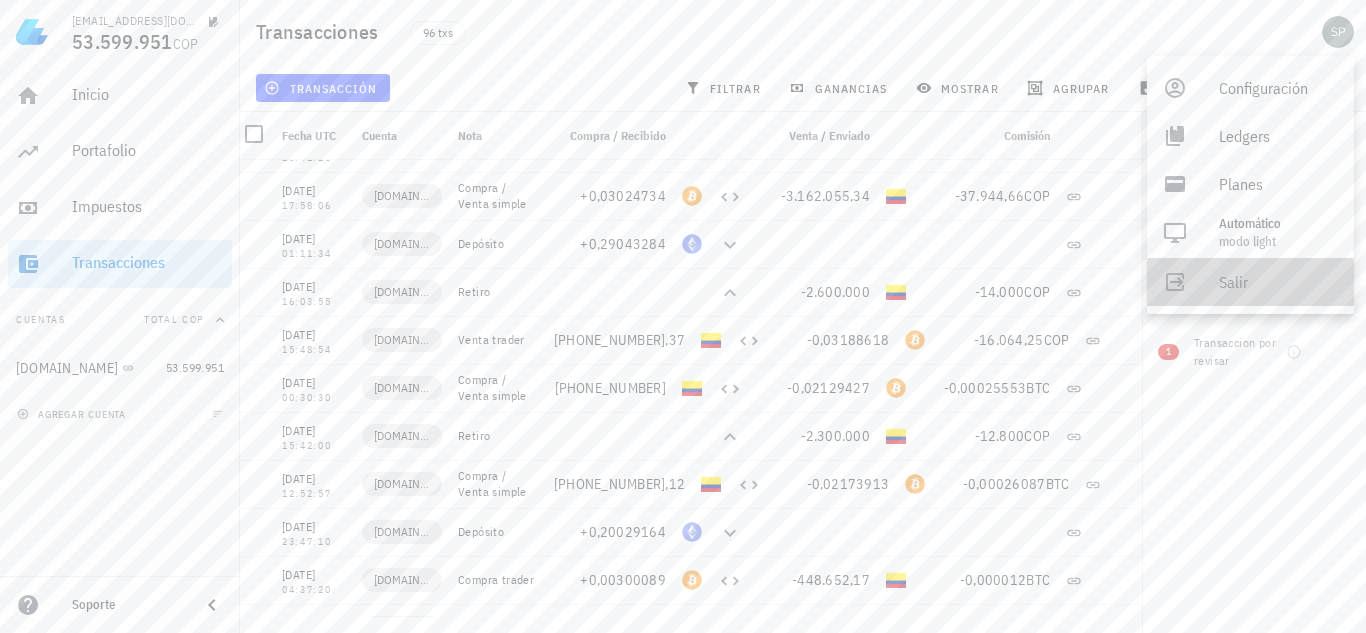 click on "Salir" at bounding box center [1278, 282] 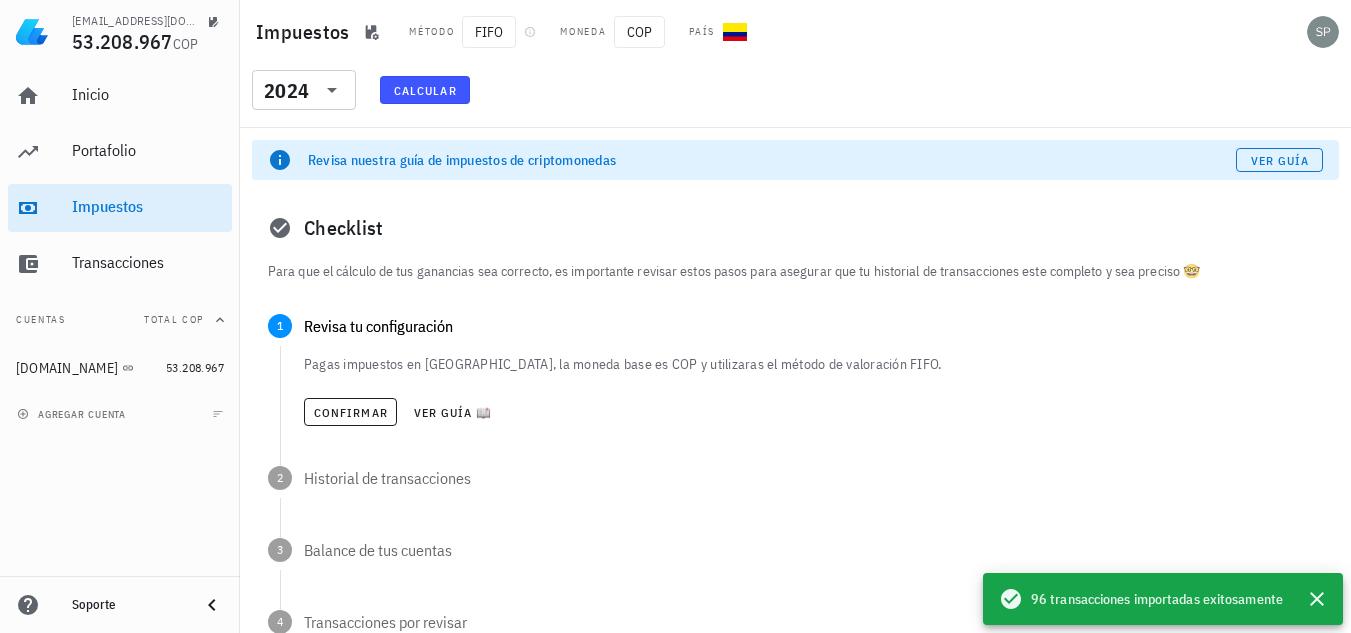 scroll, scrollTop: 0, scrollLeft: 0, axis: both 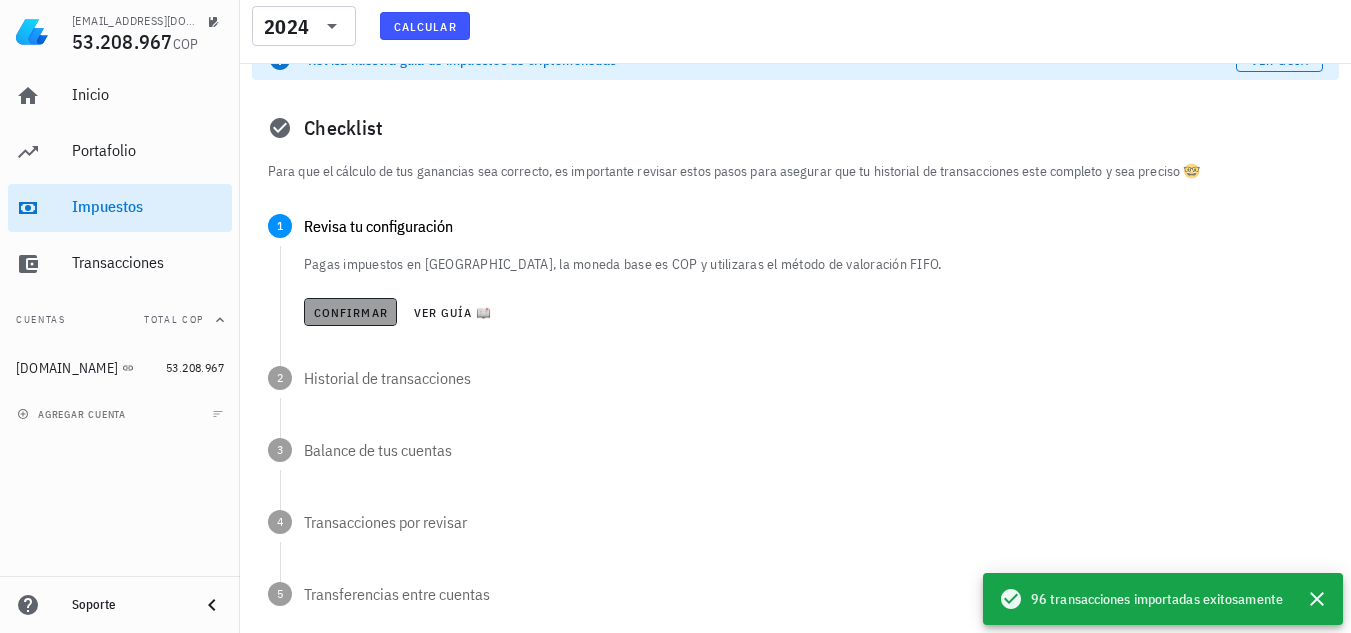click on "Confirmar" at bounding box center [350, 312] 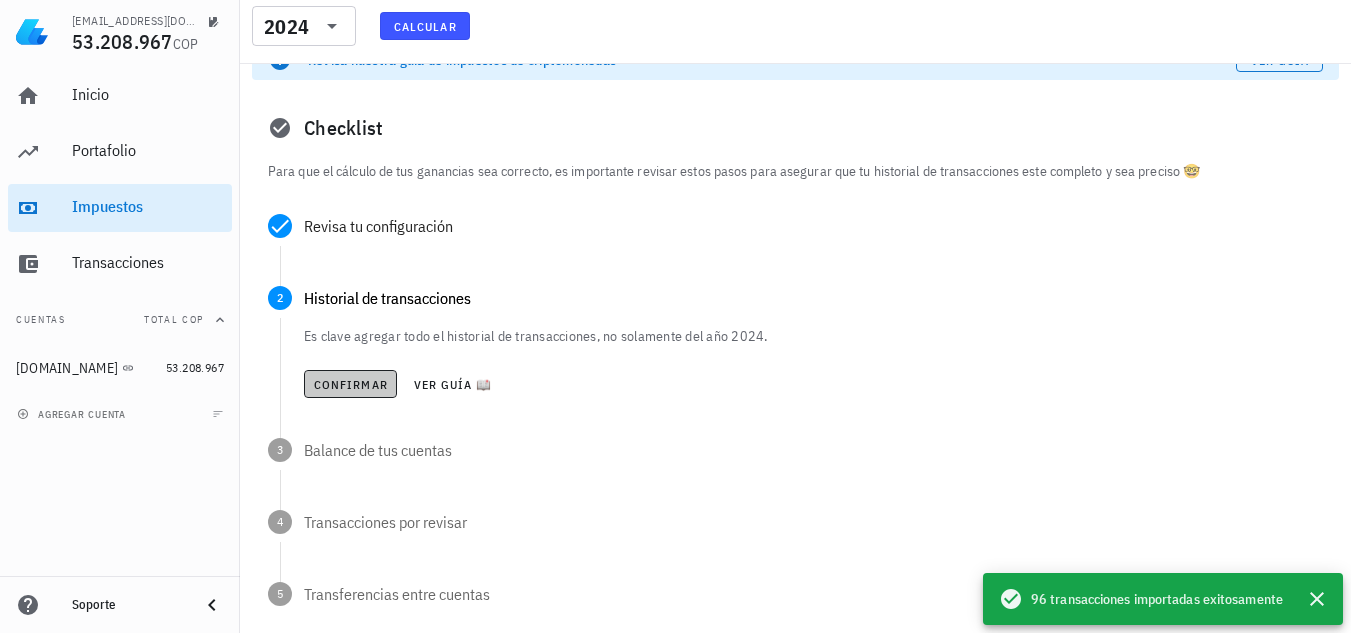 click on "Confirmar" at bounding box center [350, 384] 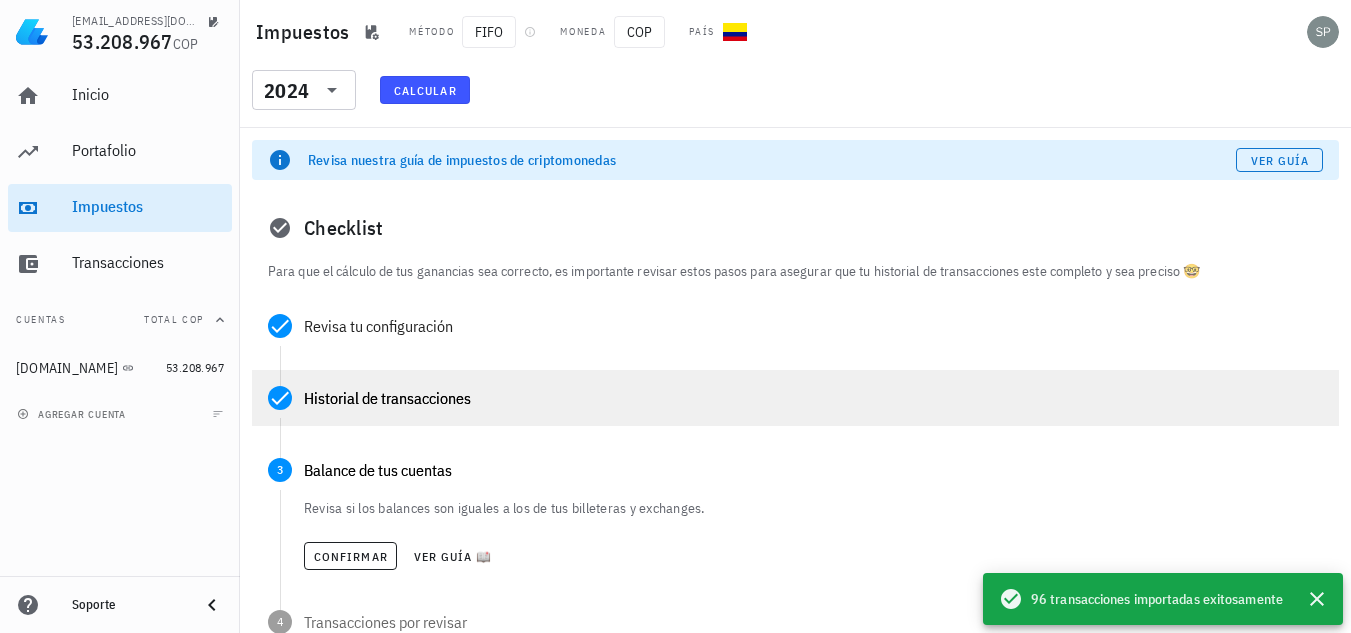 scroll, scrollTop: 100, scrollLeft: 0, axis: vertical 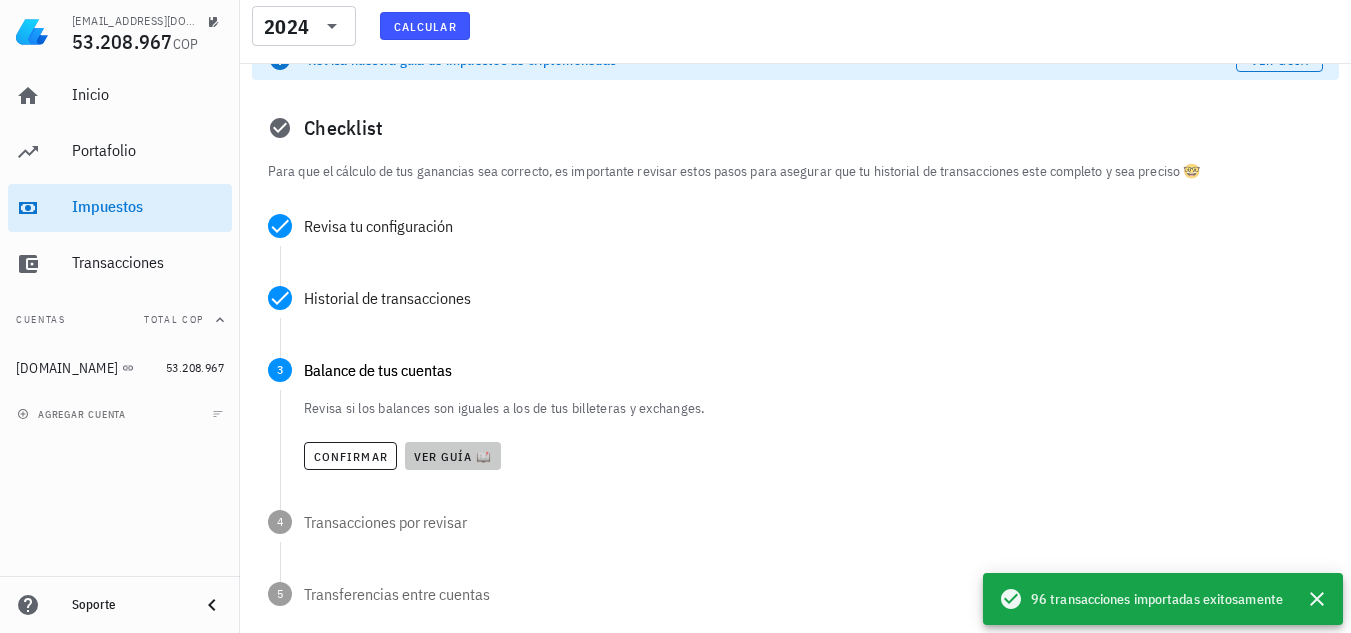 click on "Ver guía 📖" at bounding box center [453, 456] 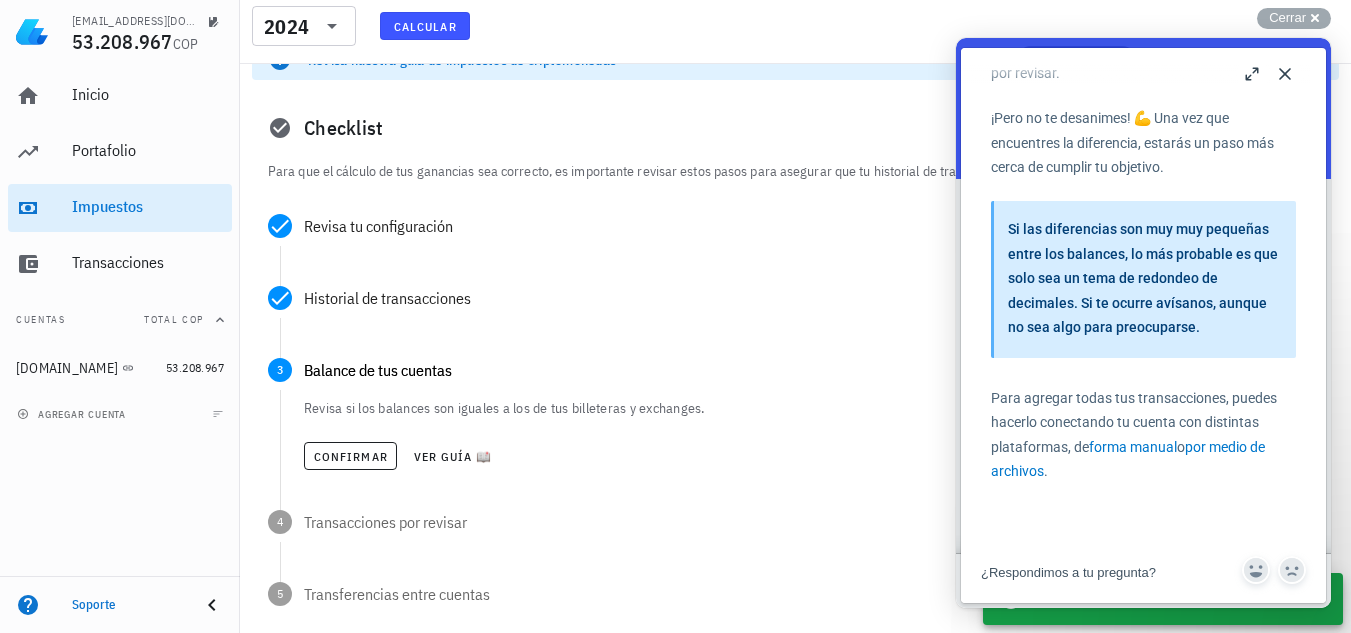 scroll, scrollTop: 681, scrollLeft: 0, axis: vertical 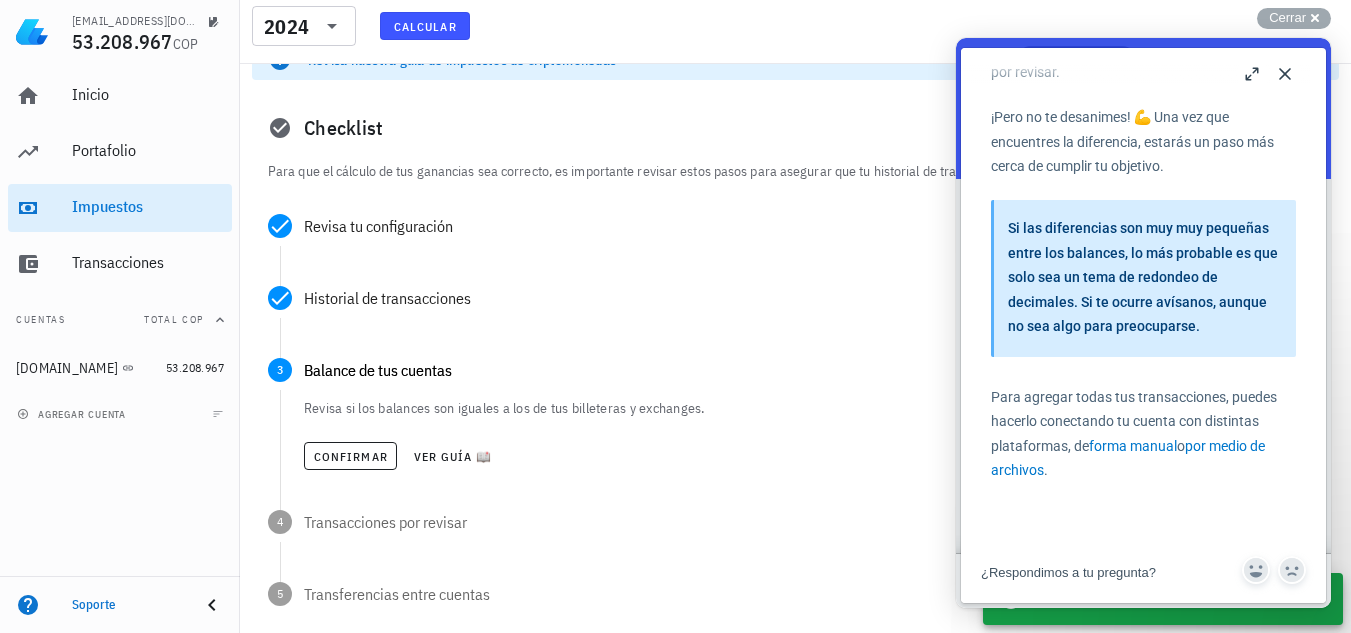 click on "Close" at bounding box center [1285, 74] 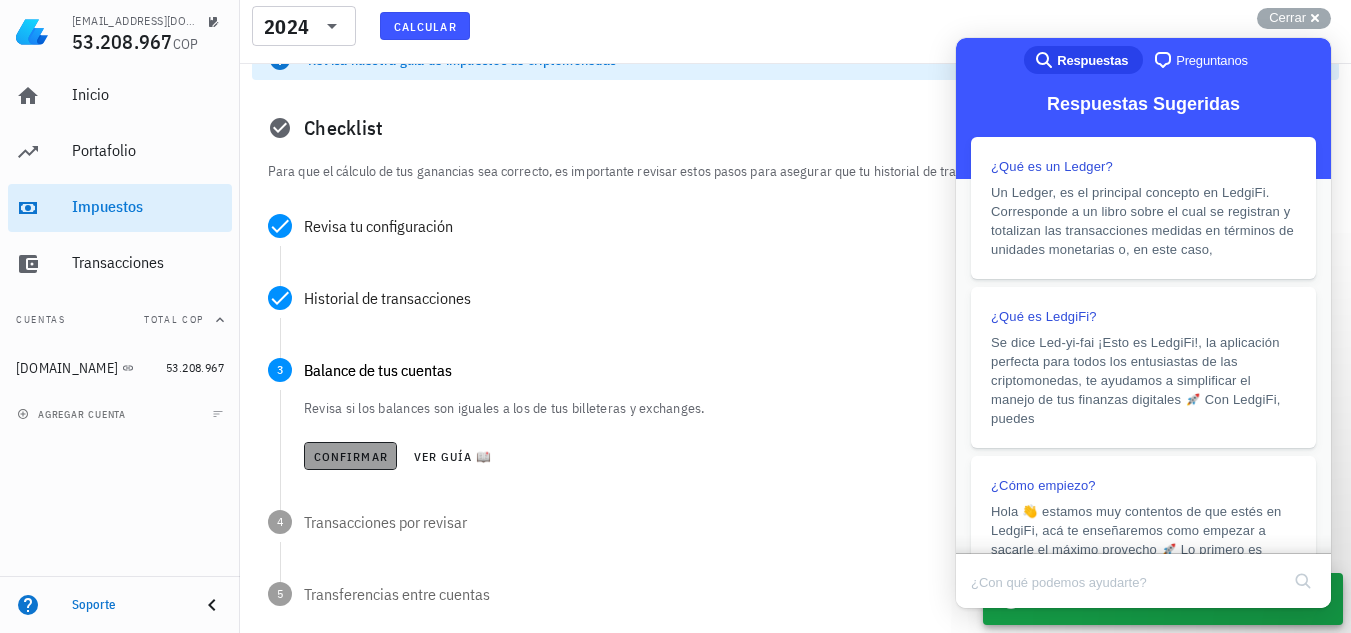 click on "Confirmar" at bounding box center [350, 456] 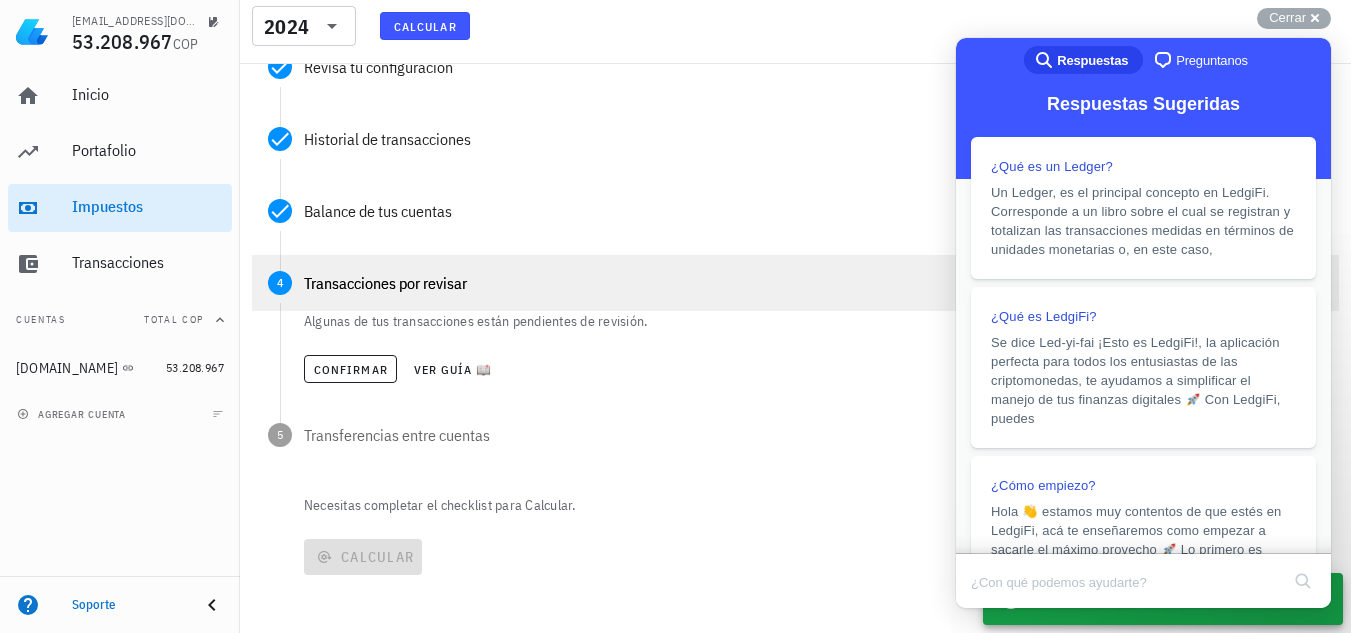 scroll, scrollTop: 269, scrollLeft: 0, axis: vertical 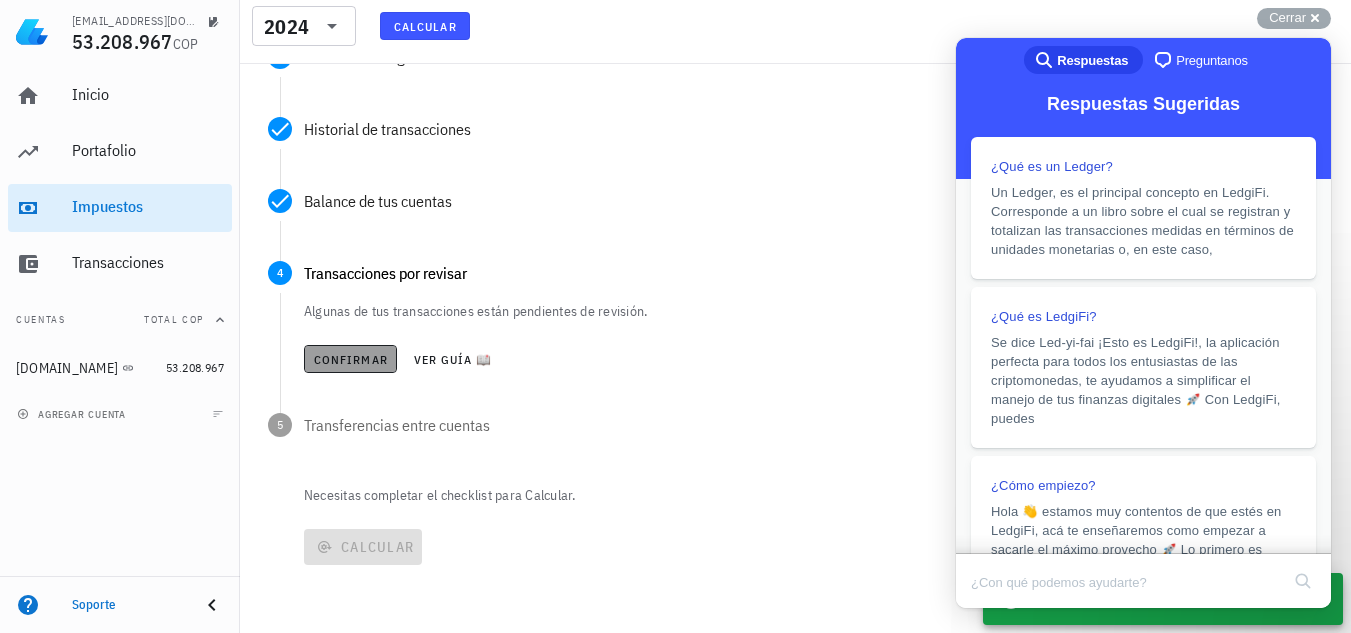 click on "Confirmar" at bounding box center (350, 359) 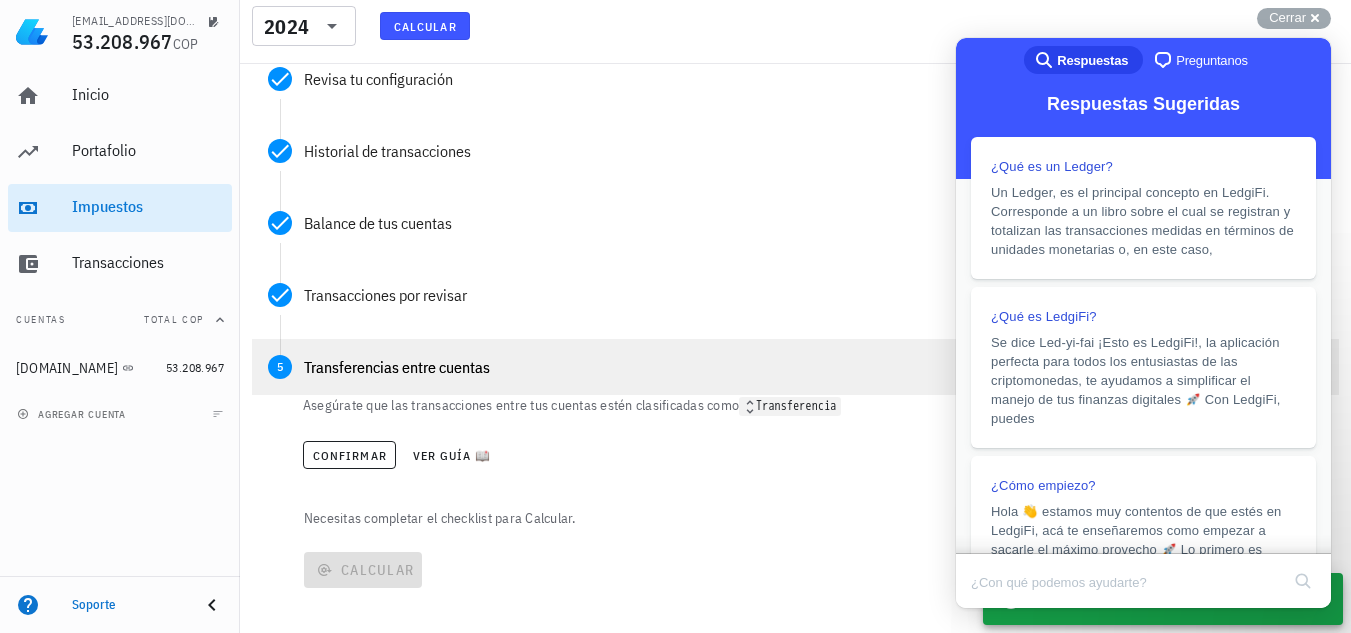 scroll, scrollTop: 269, scrollLeft: 0, axis: vertical 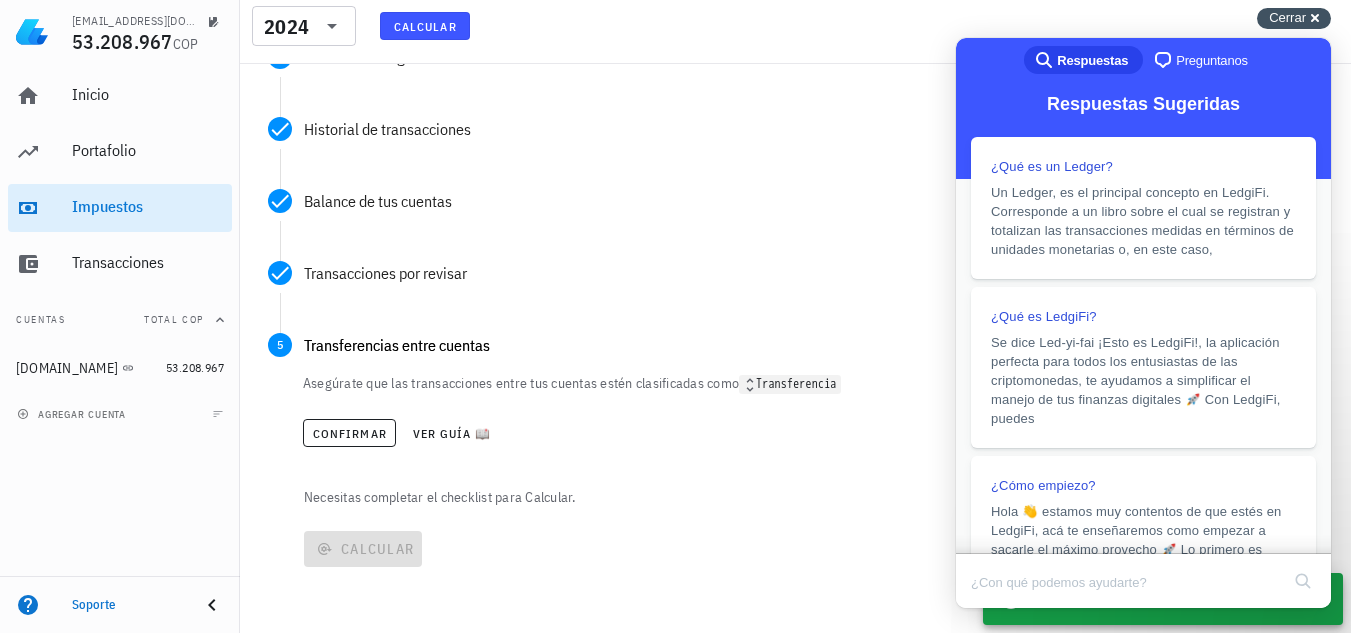 click on "Cerrar" at bounding box center (1287, 17) 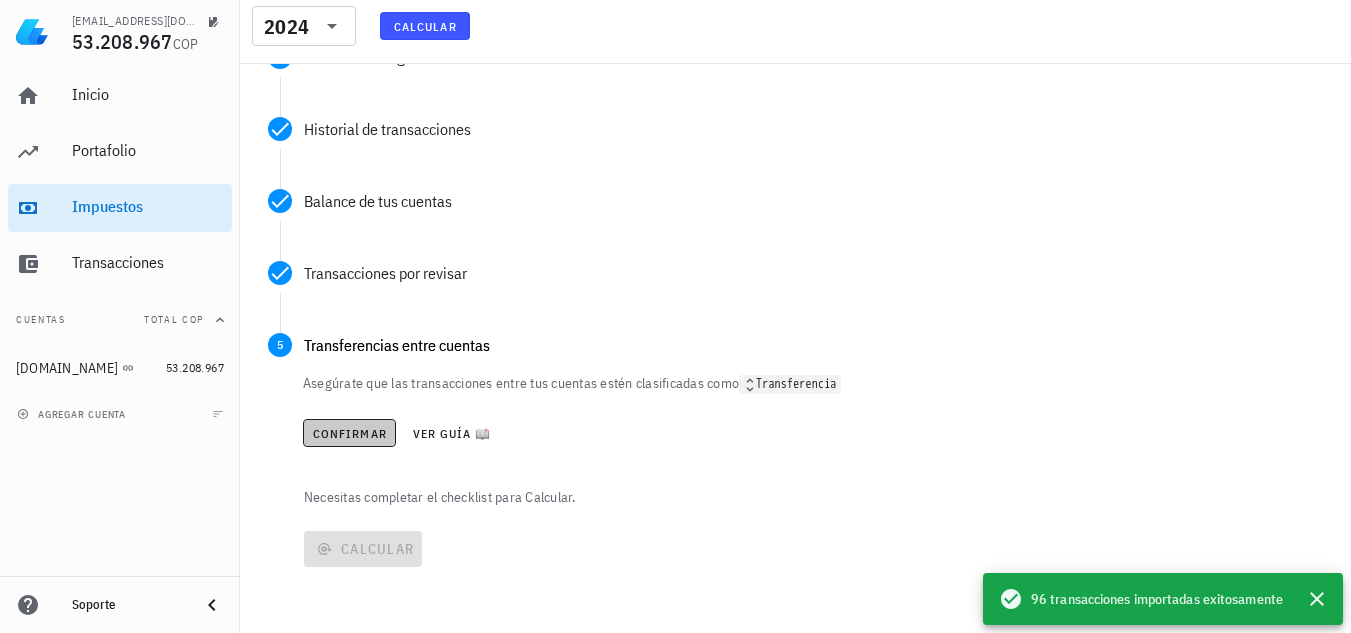 click on "Confirmar" at bounding box center (349, 433) 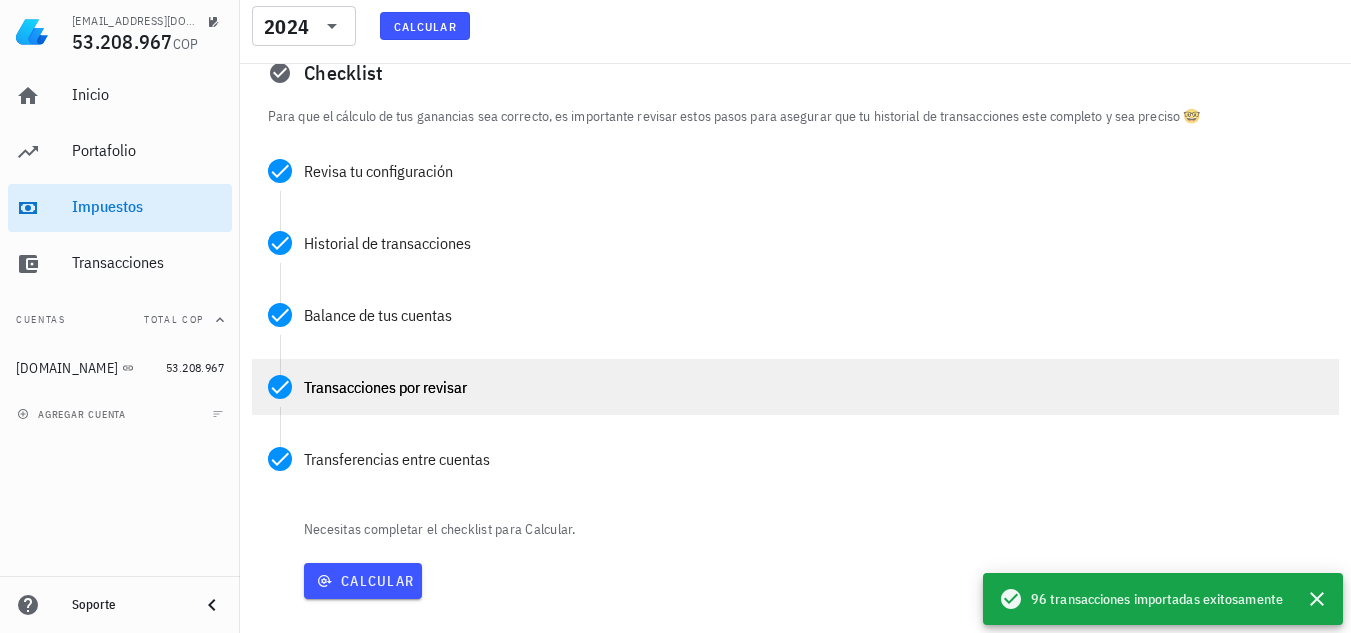 scroll, scrollTop: 189, scrollLeft: 0, axis: vertical 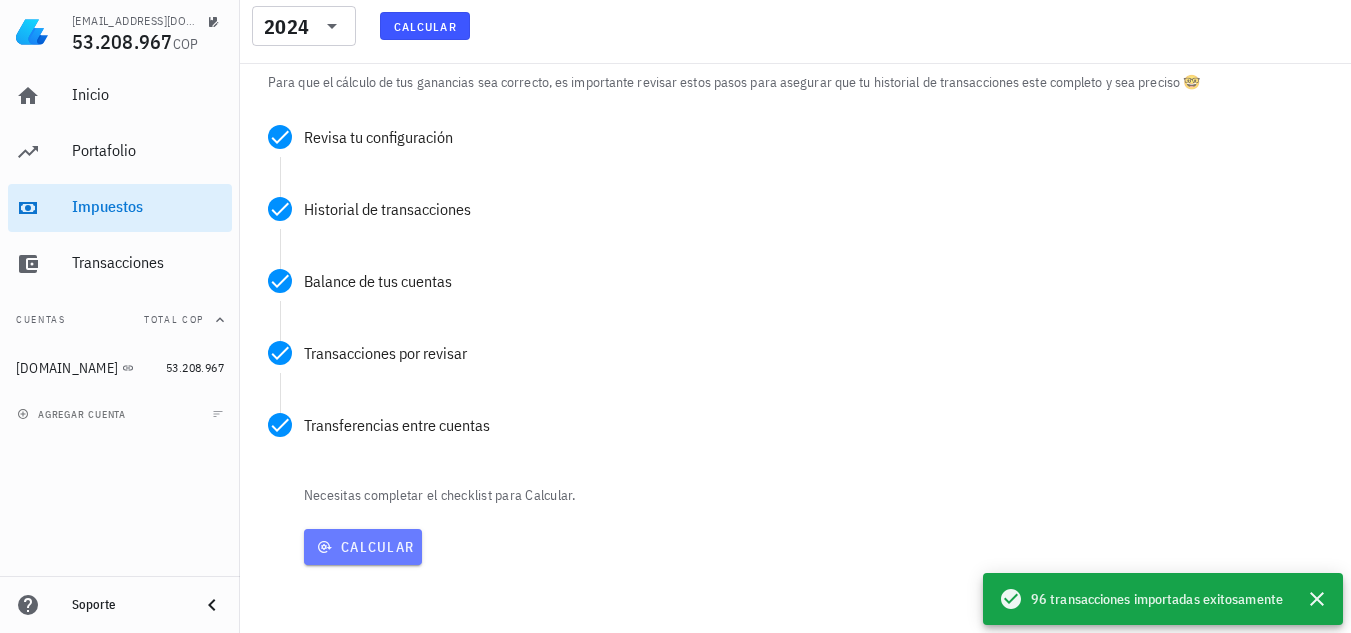 click on "Calcular" at bounding box center [363, 547] 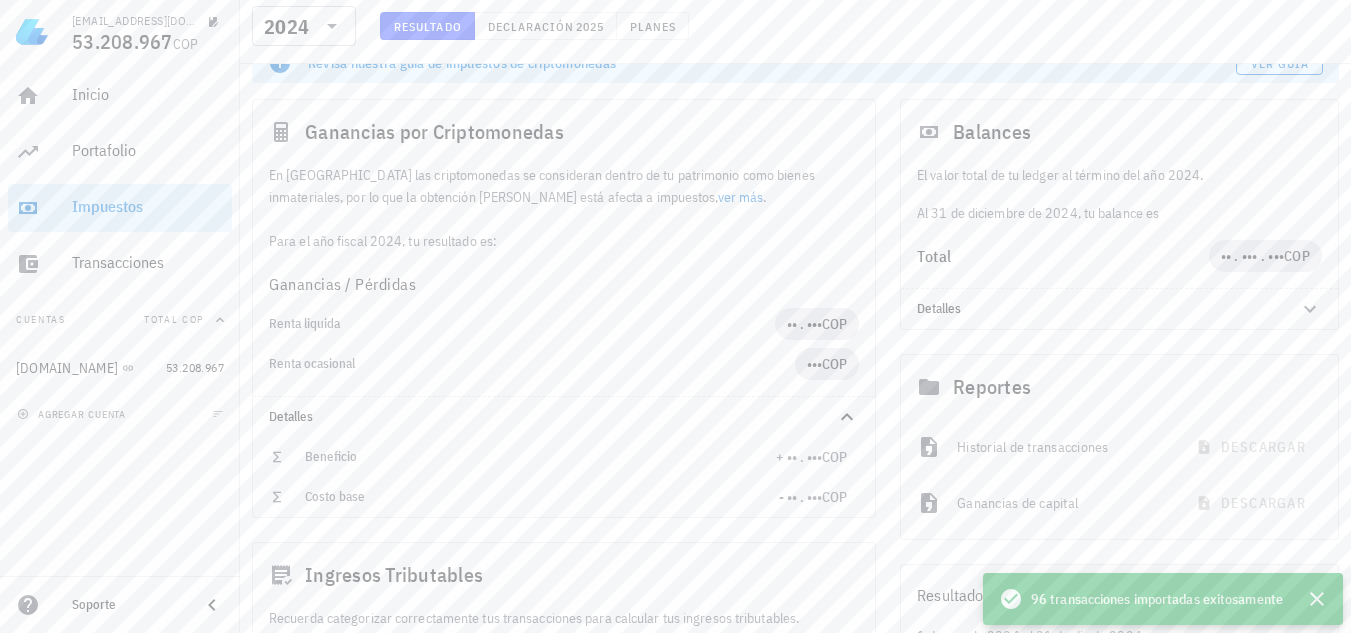 scroll, scrollTop: 124, scrollLeft: 0, axis: vertical 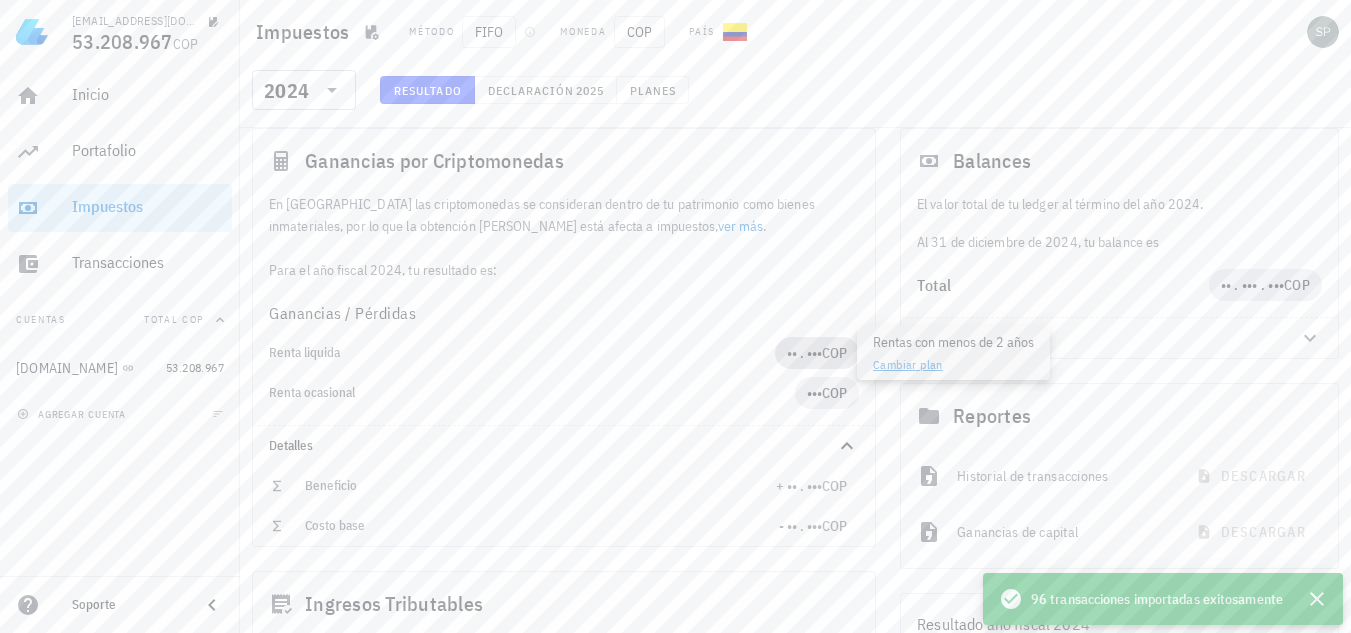 click on "•• .
•••" at bounding box center [804, 353] 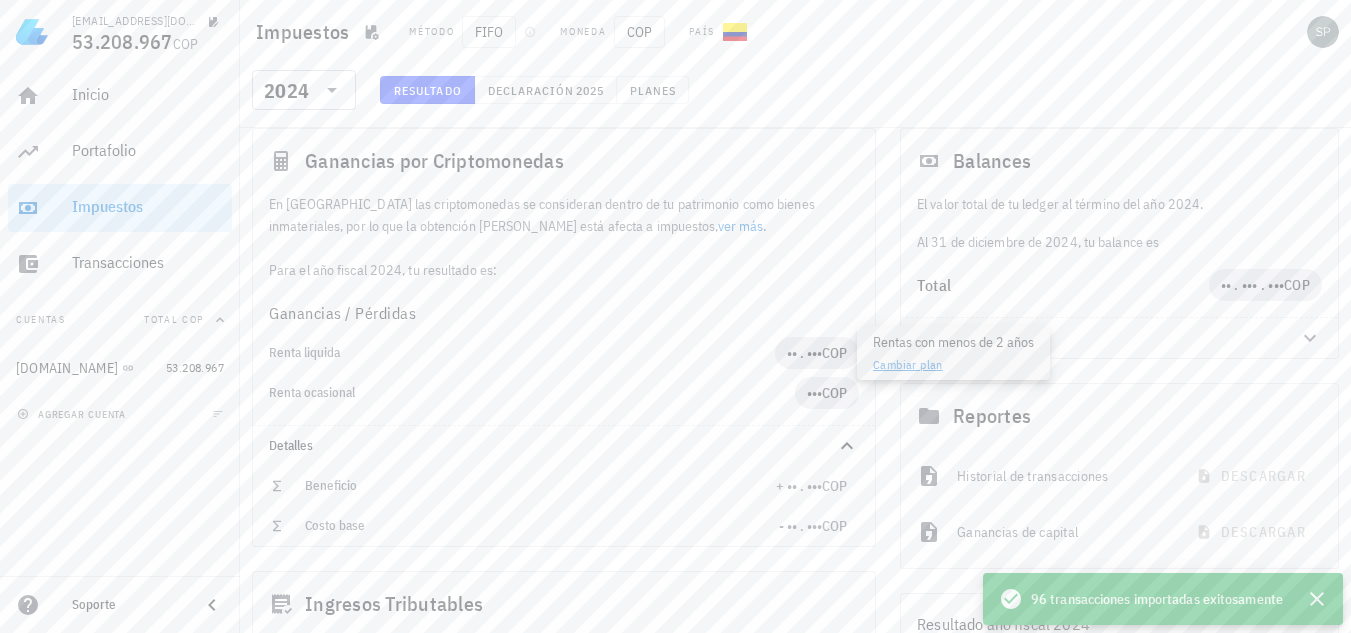 click on "Renta liquida" at bounding box center [522, 353] 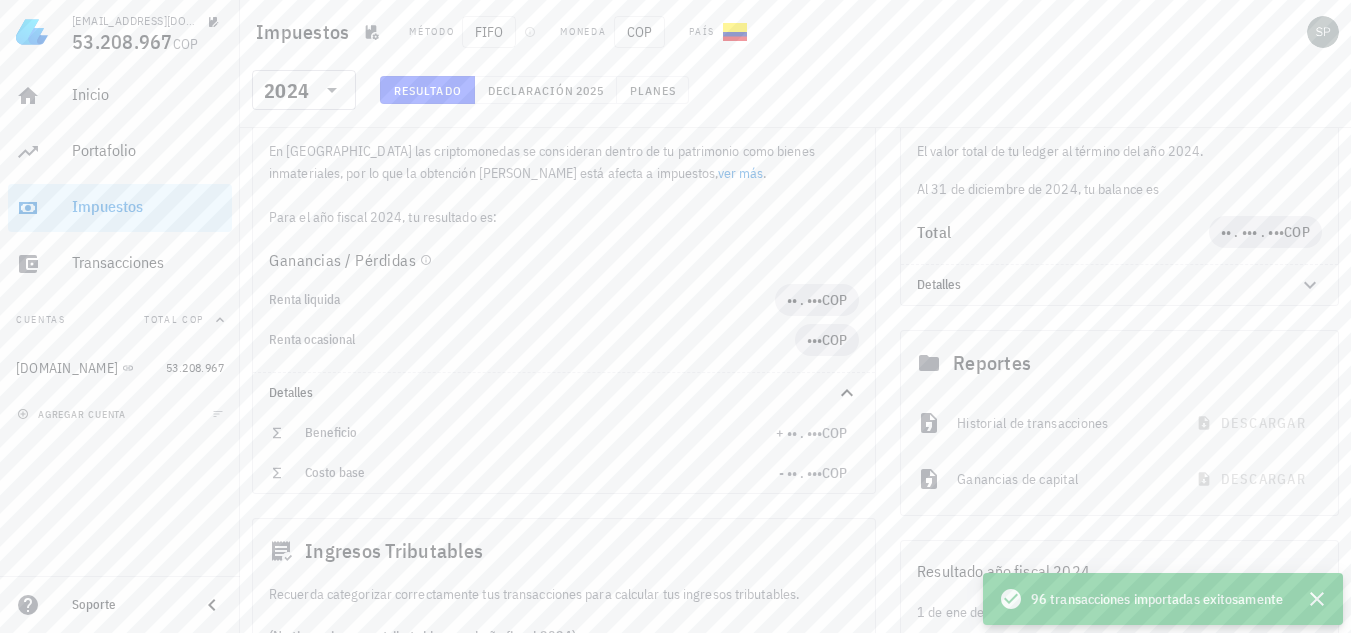 scroll, scrollTop: 224, scrollLeft: 0, axis: vertical 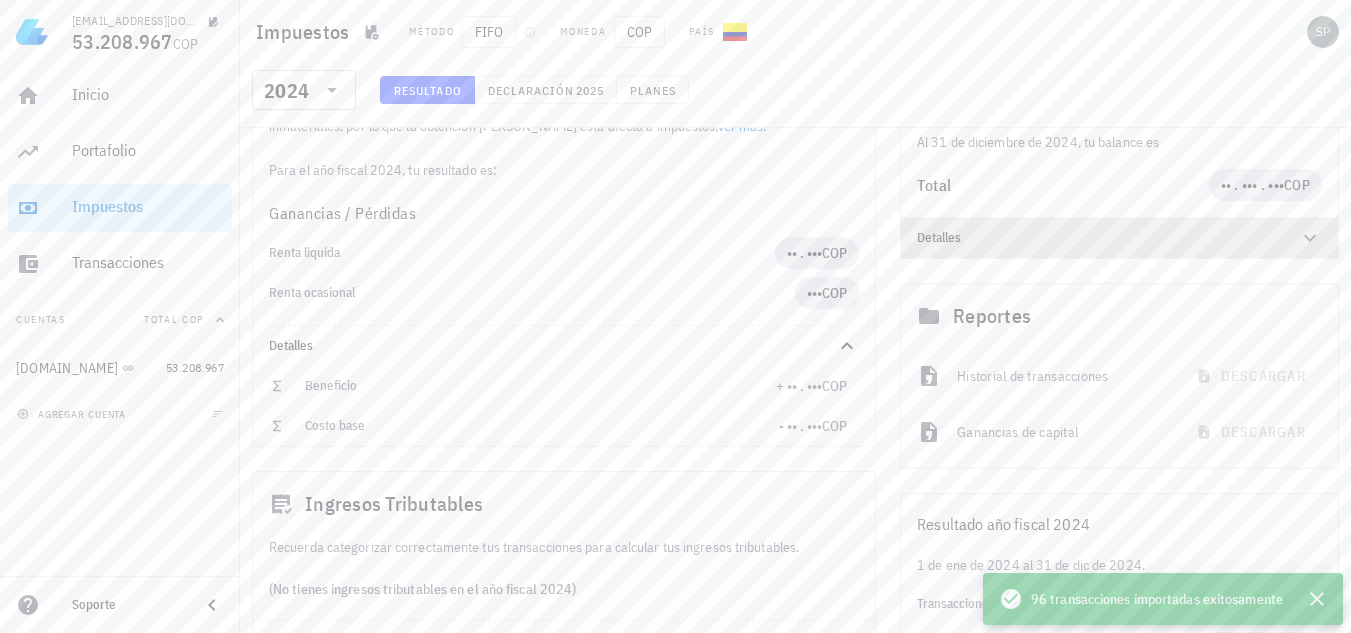 click 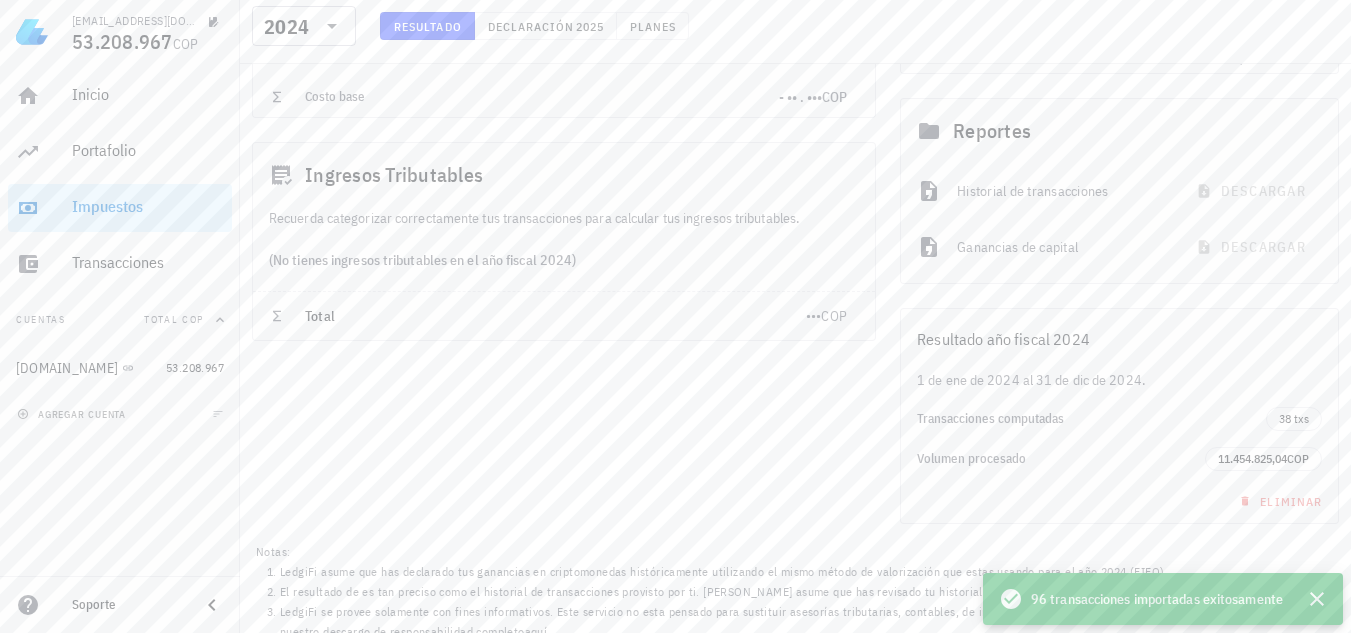 scroll, scrollTop: 568, scrollLeft: 0, axis: vertical 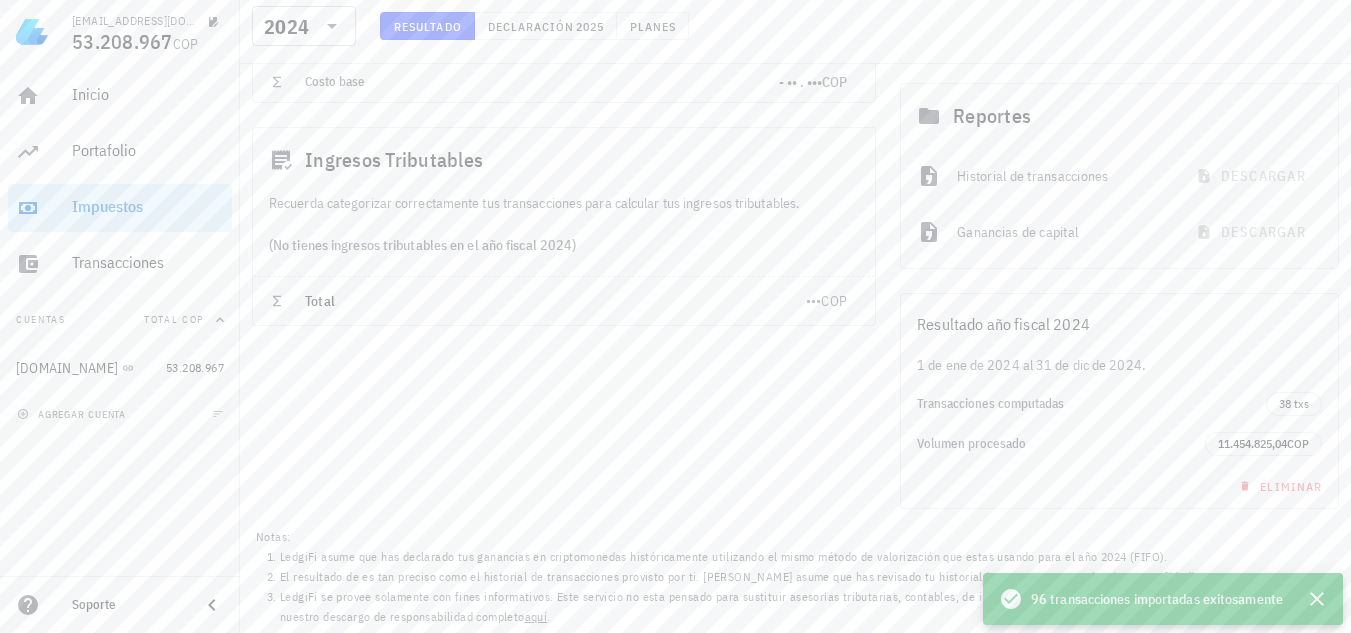 click on "COP" at bounding box center (834, 301) 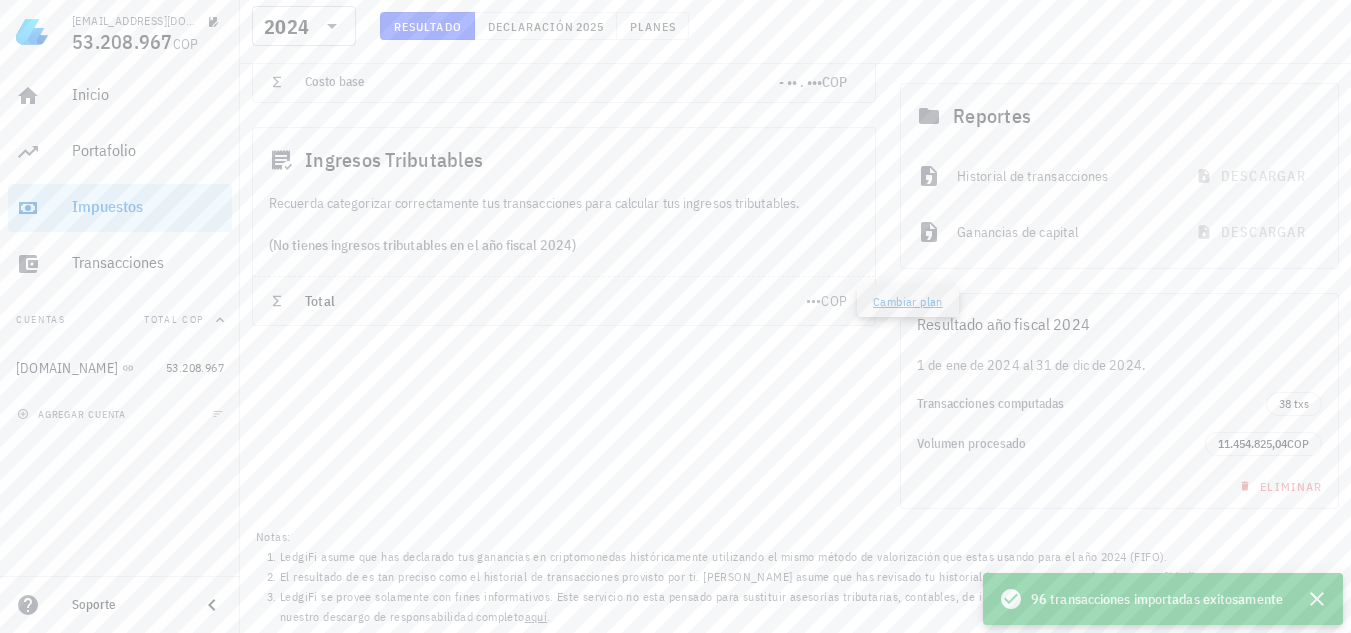 click on "Total
•••   COP" at bounding box center (564, 301) 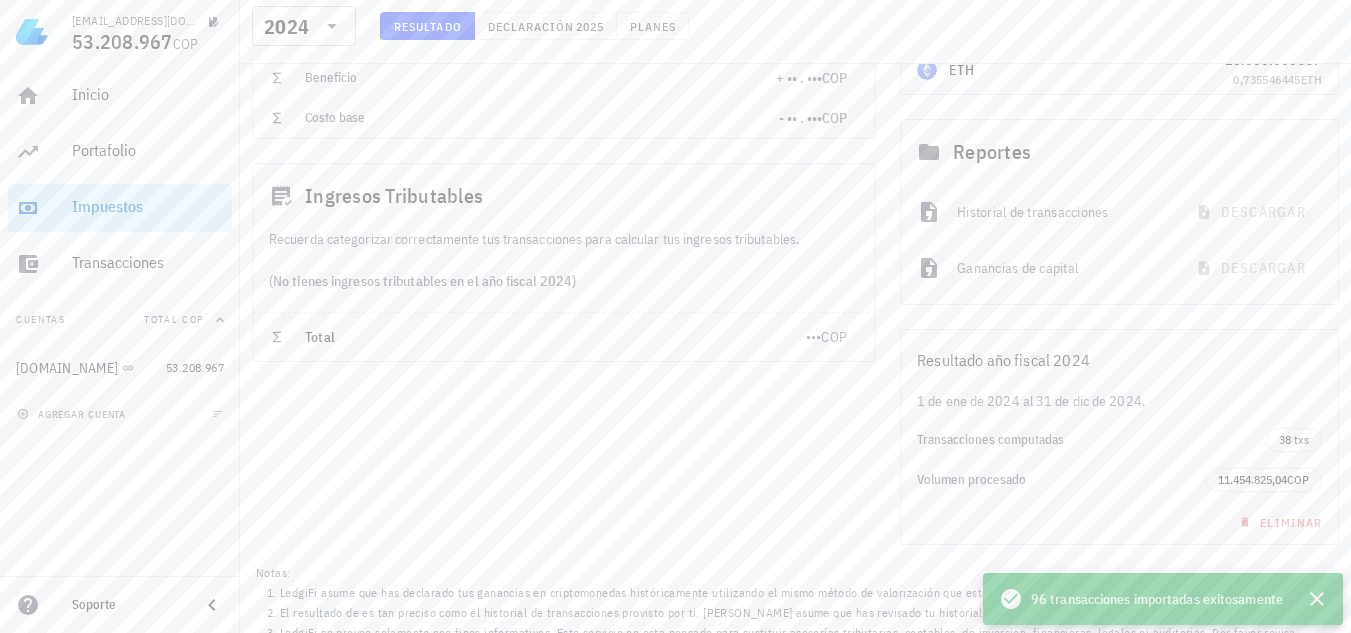 scroll, scrollTop: 568, scrollLeft: 0, axis: vertical 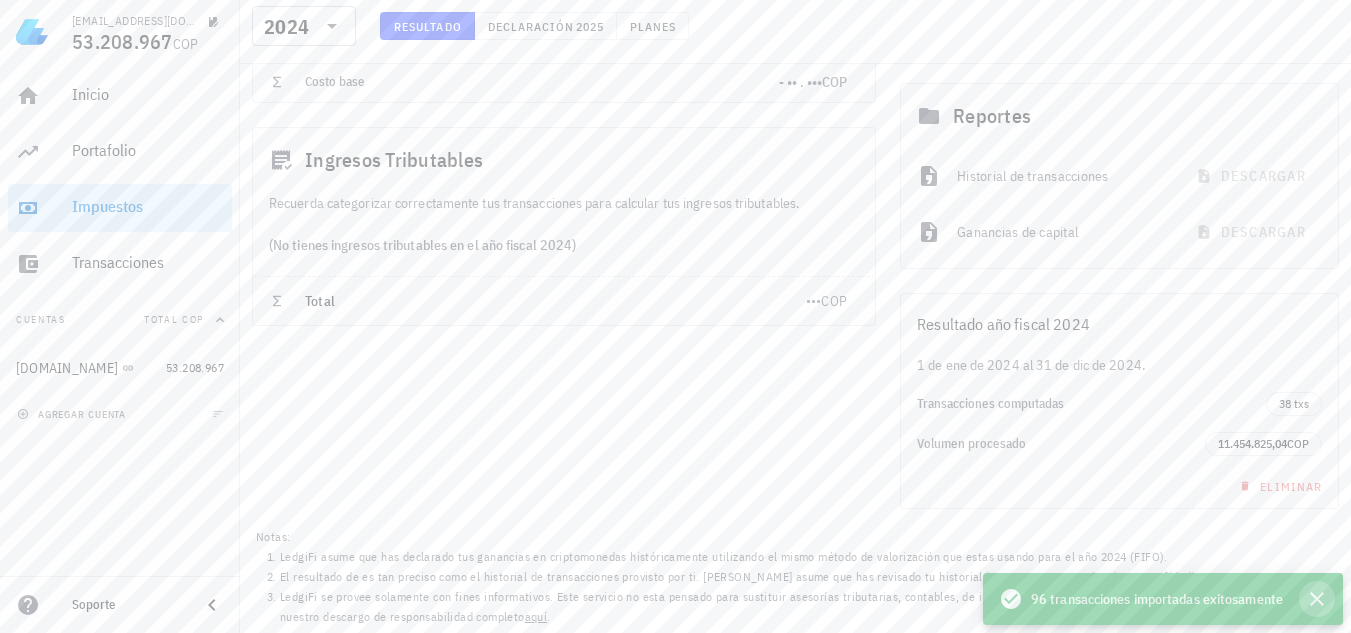 click 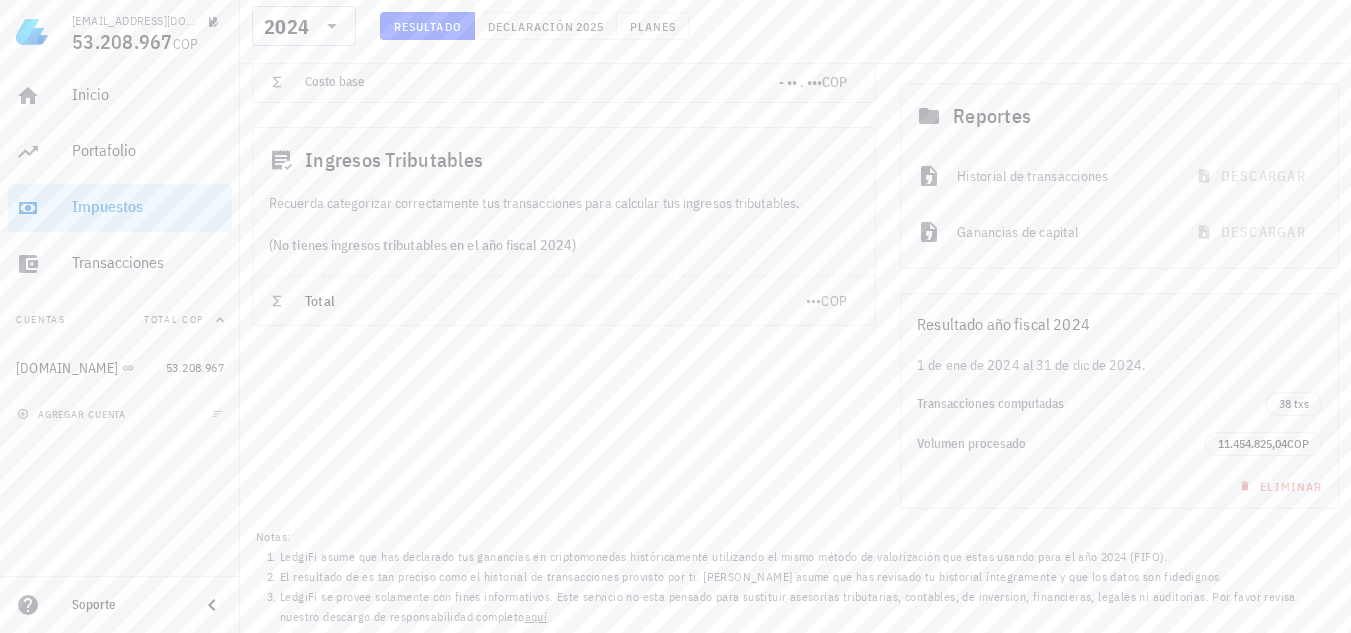 click on "aquí" at bounding box center [536, 616] 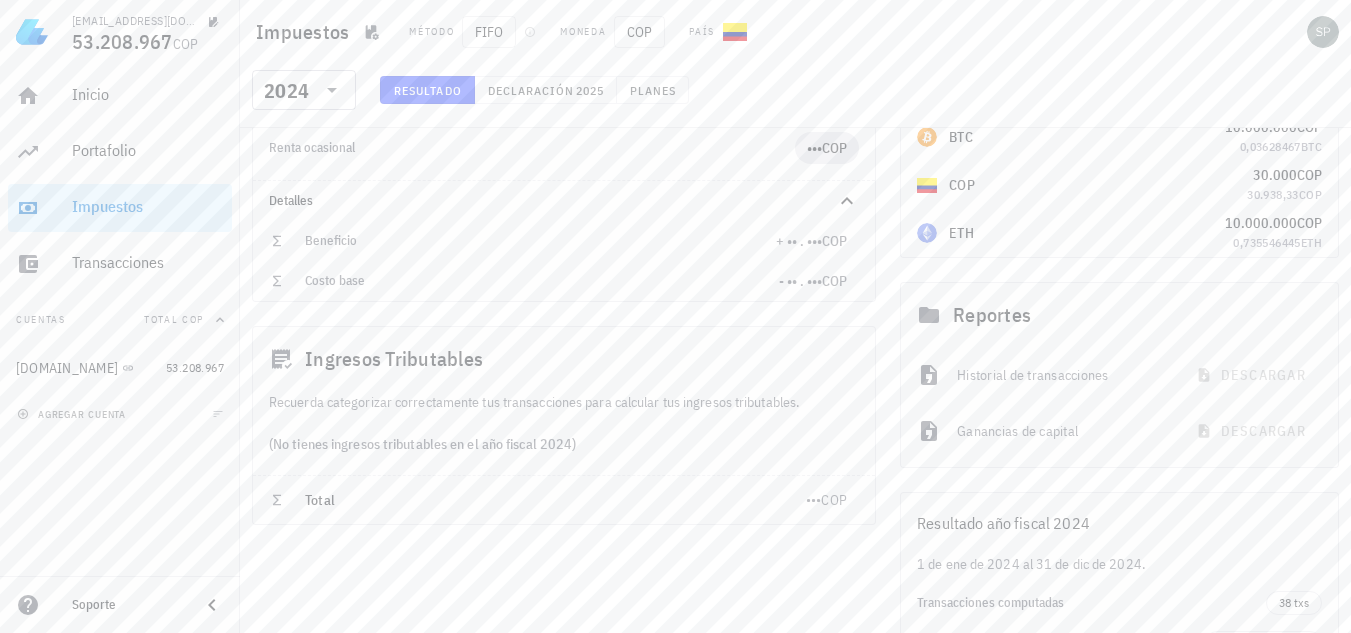 scroll, scrollTop: 368, scrollLeft: 0, axis: vertical 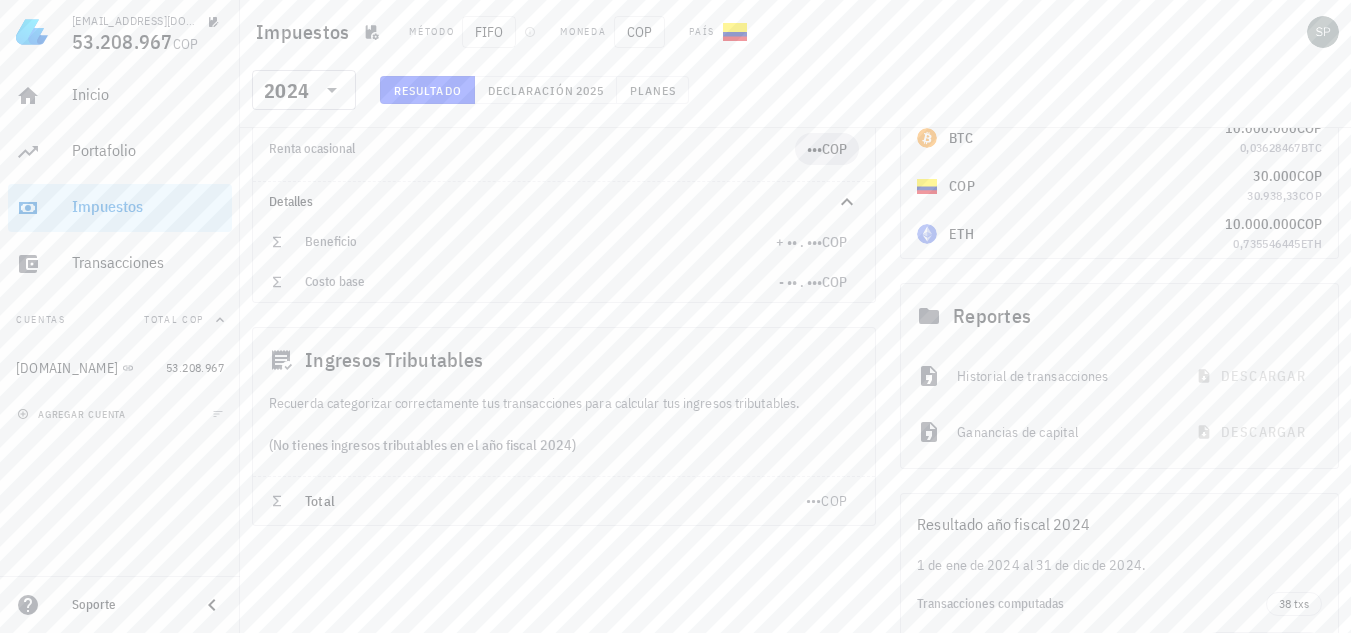 click on "•••" at bounding box center (814, 501) 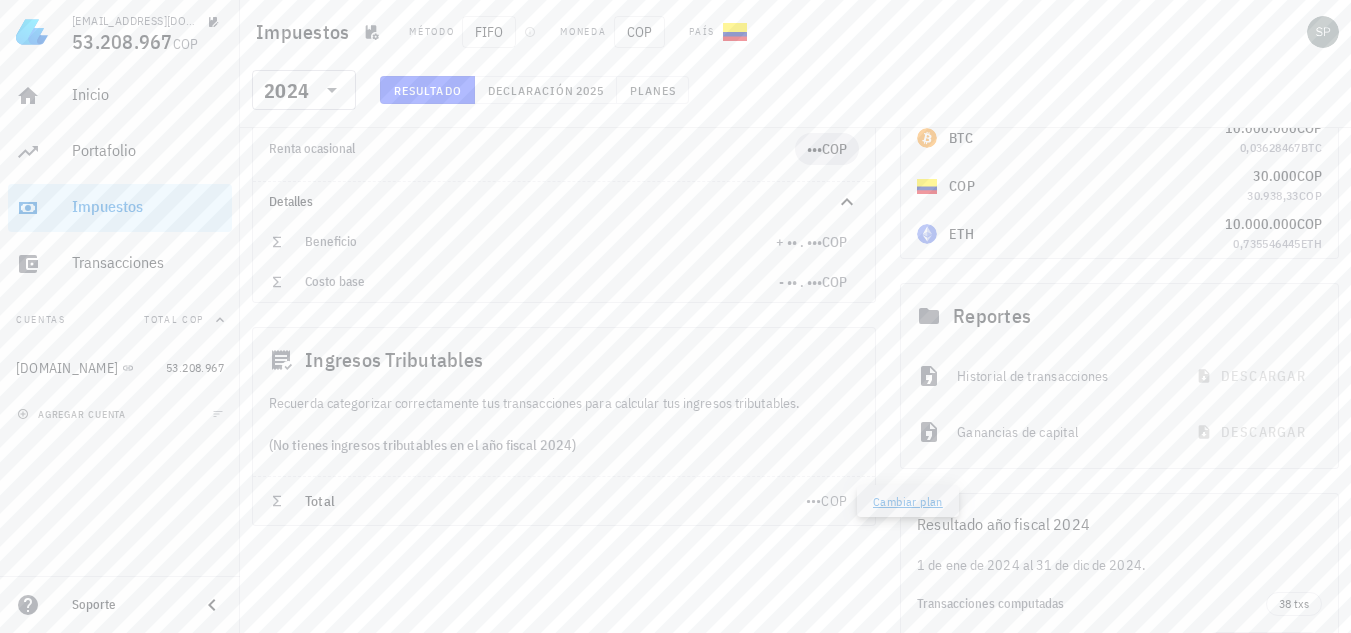 click on "Ganancias por Criptomonedas
En Colombia las criptomonedas se consideran dentro de tu patrimonio como
bienes inmateriales, por lo que la obtención de rentas está afecta a
impuestos,
ver más .
Para el año fiscal 2024, tu resultado es:
Ganancias / Pérdidas     Renta liquida
•• .
•••   COP   Renta ocasional
•••   COP     Detalles     Beneficio     +
•• .
•••   COP     Costo base     -
•• .
•••   COP
Ingresos Tributables
Recuerda categorizar correctamente tus transacciones para calcular tus ingresos tributables.
(No tienes ingresos tributables en el año fiscal 2024)
Total
•••   COP" at bounding box center [564, 296] 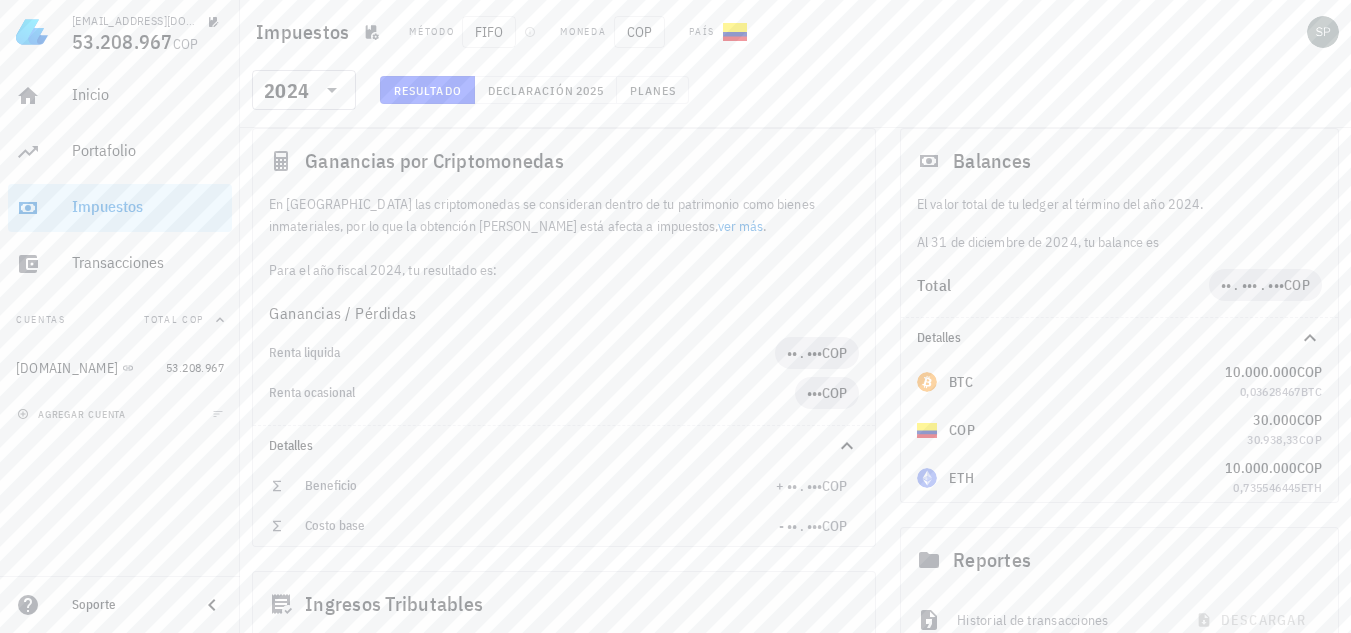 scroll, scrollTop: 68, scrollLeft: 0, axis: vertical 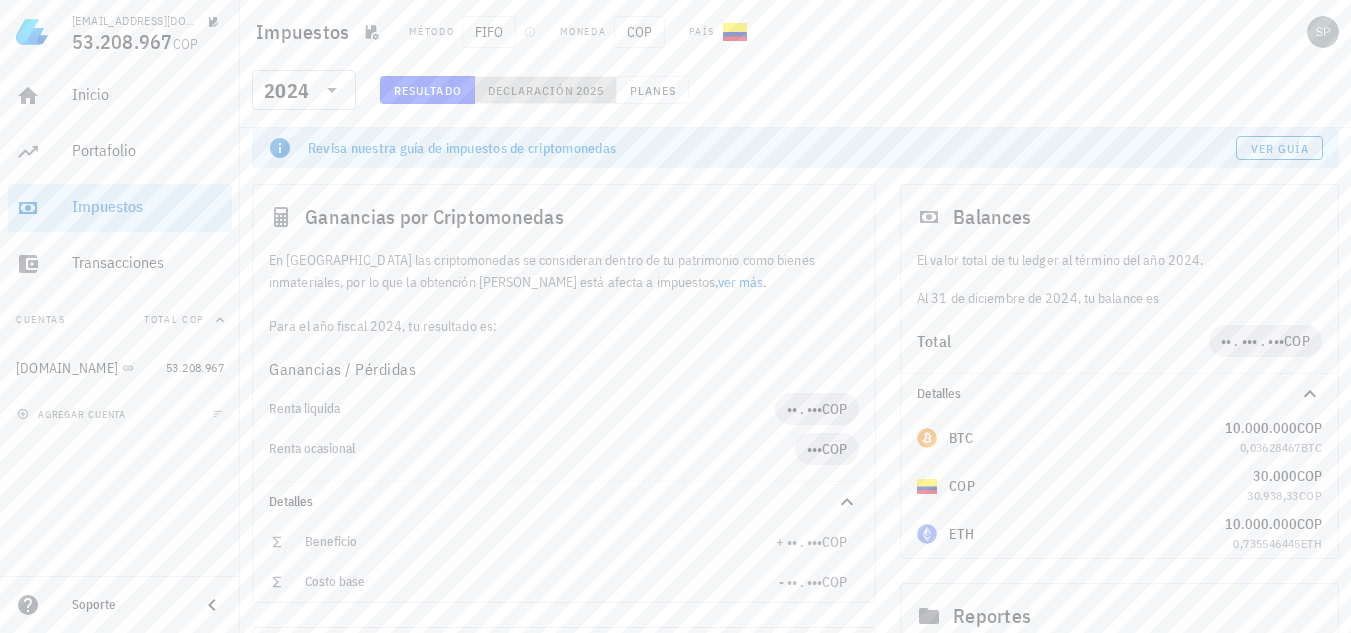 click on "Declaración" at bounding box center (531, 90) 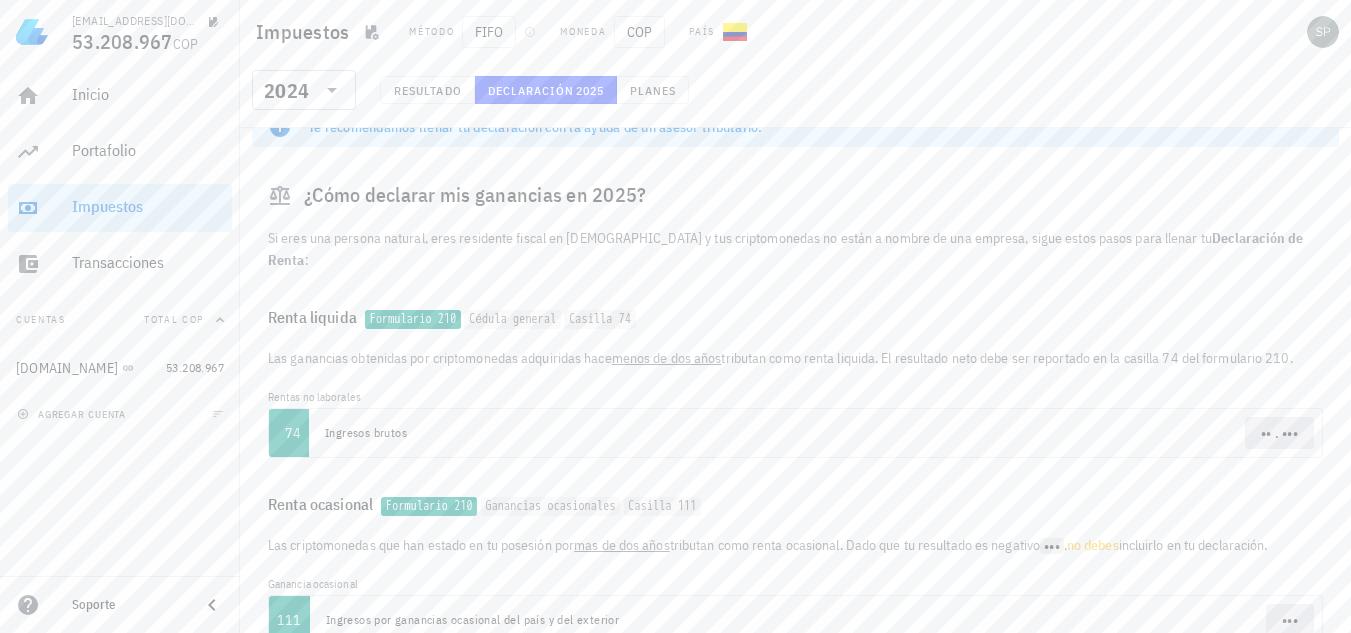 scroll, scrollTop: 0, scrollLeft: 0, axis: both 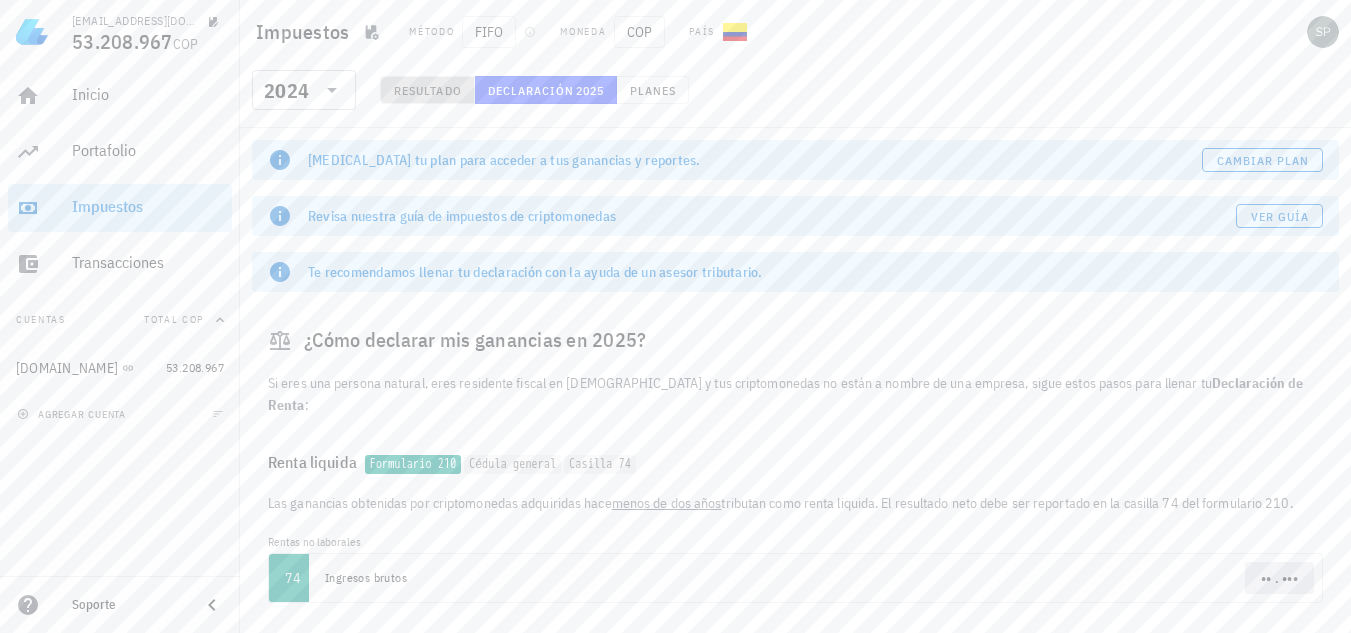 click on "Resultado" at bounding box center [427, 90] 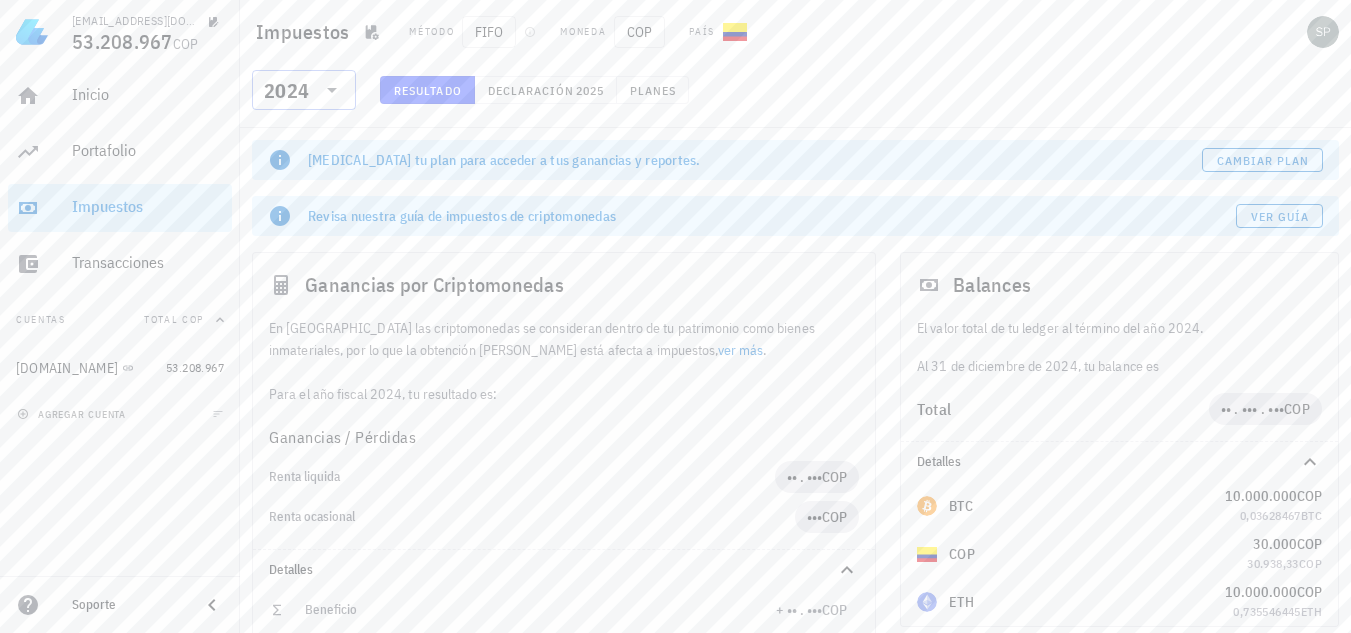 click 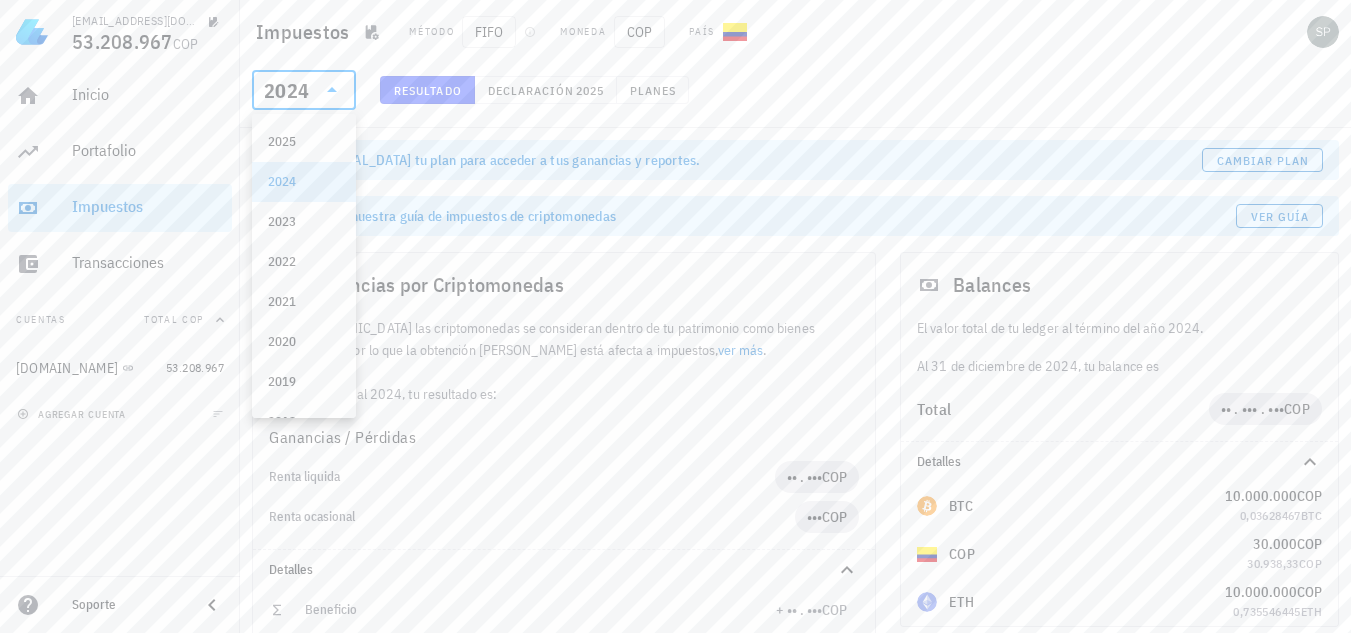 click on "2024" at bounding box center [304, 182] 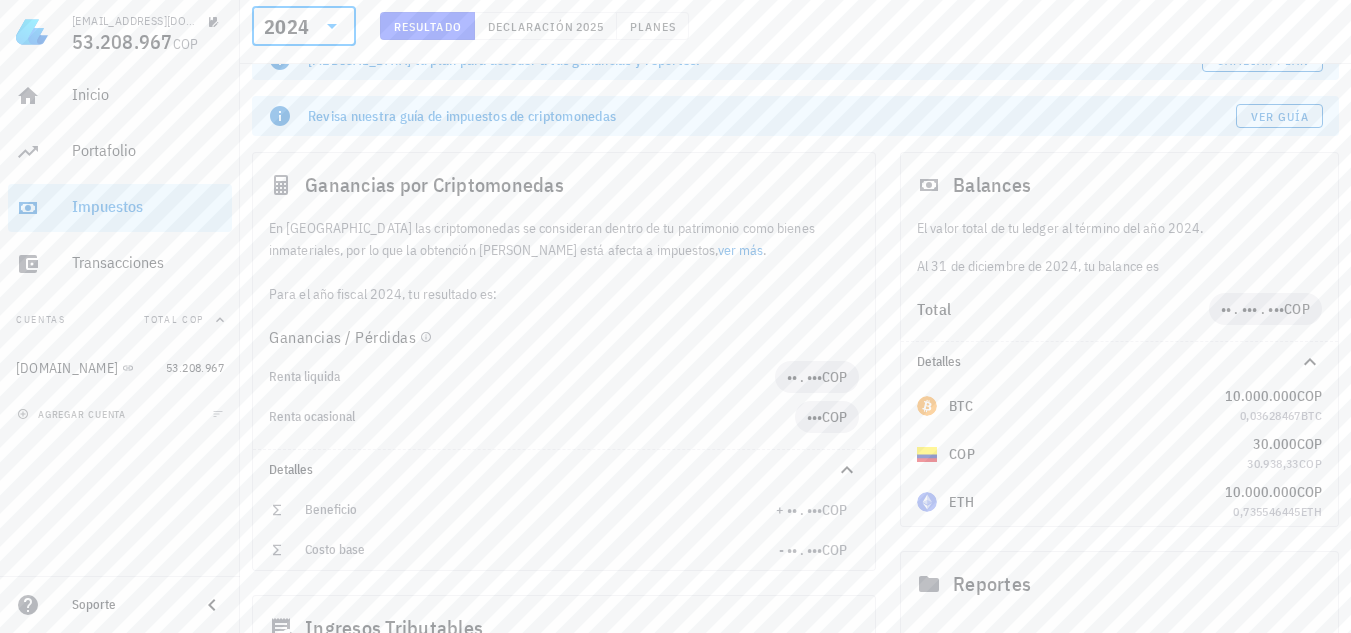scroll, scrollTop: 200, scrollLeft: 0, axis: vertical 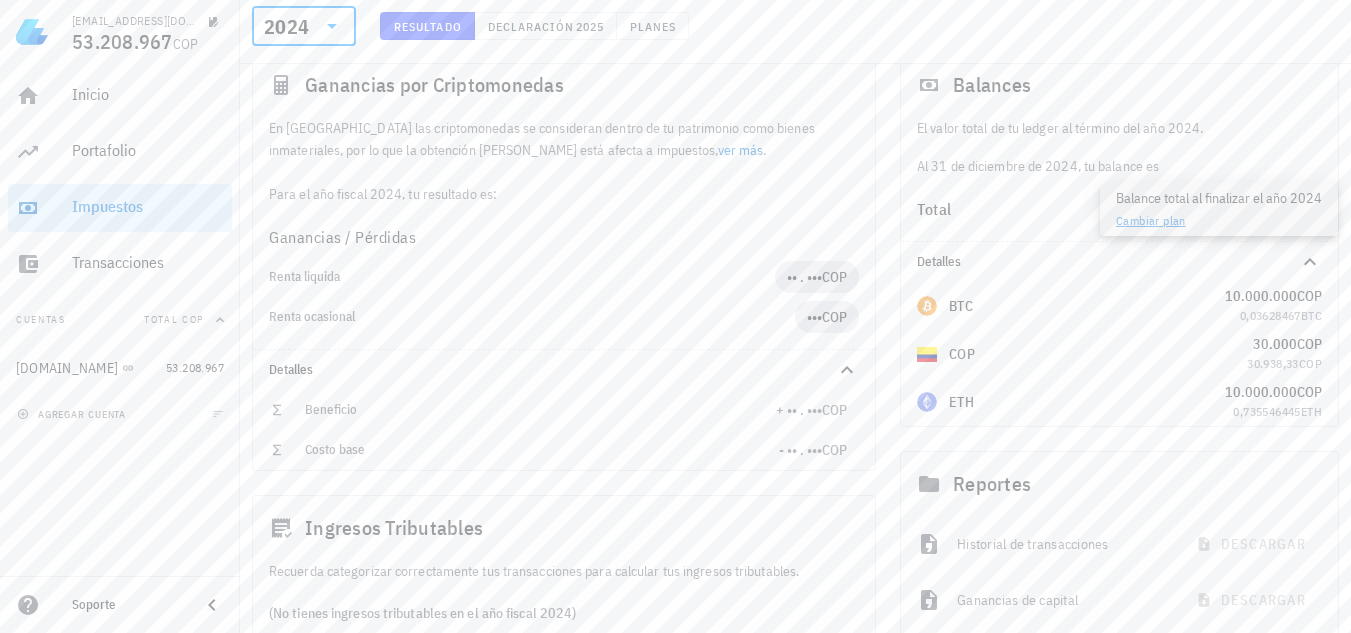 click on "Balance total al finalizar el año 2024
Cambiar plan" at bounding box center (1219, 209) 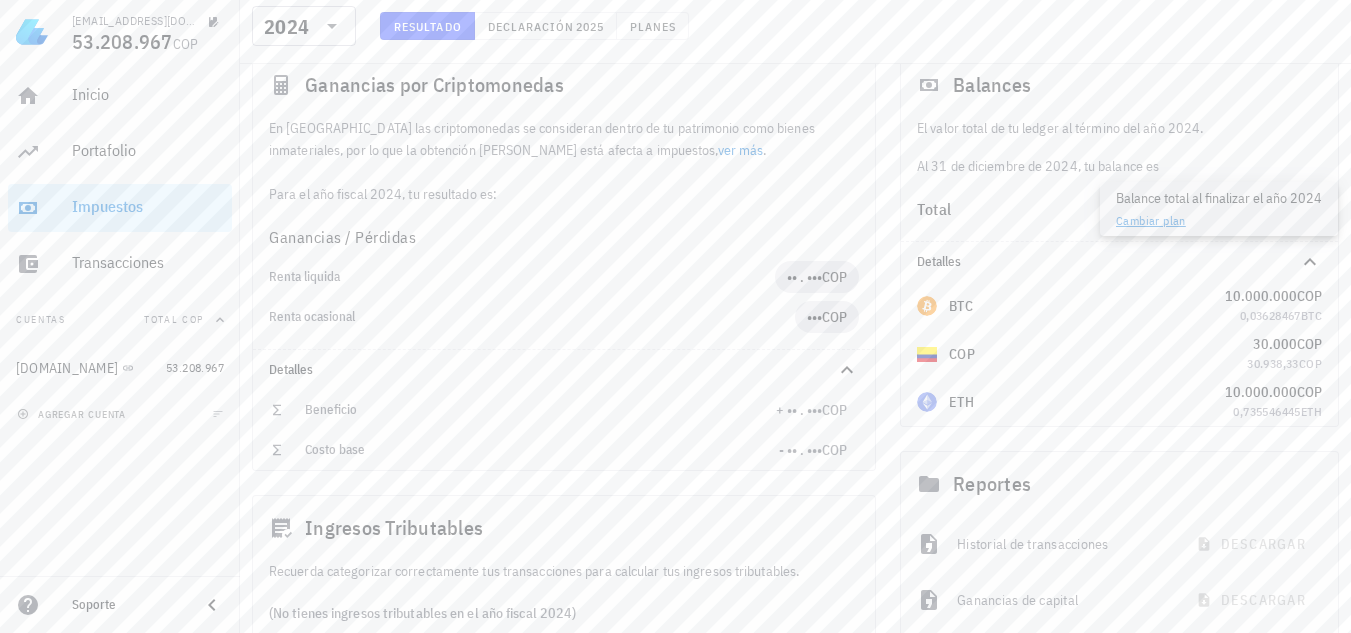click on "Balance total al finalizar el año 2024
Cambiar plan" at bounding box center (1219, 209) 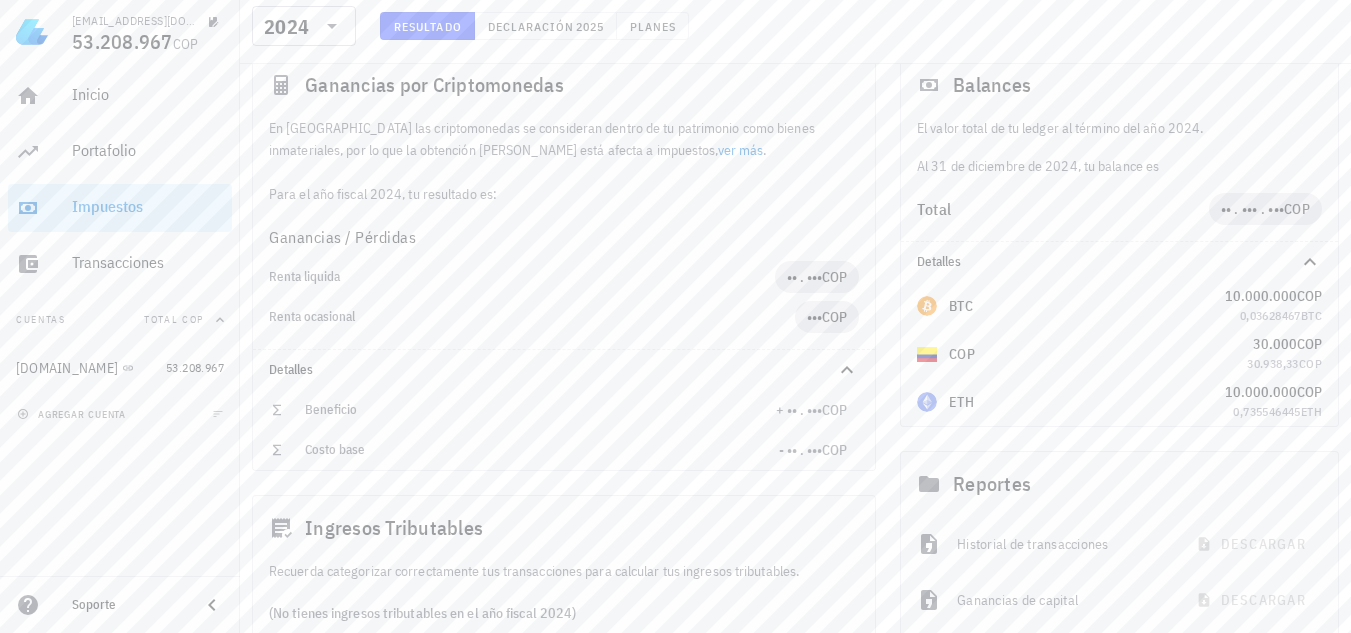 click on "Balances
El valor total de tu ledger al término del año 2024.
Al 31 de diciembre de 2024, tu balance es
Total
•• .
••• .
•••   COP
Detalles
BTC     10.000.000  COP   0,03628467  BTC   COP     30.000  COP   30.938,33  COP   ETH     10.000.000  COP   0,735546445  ETH" at bounding box center (1119, 239) 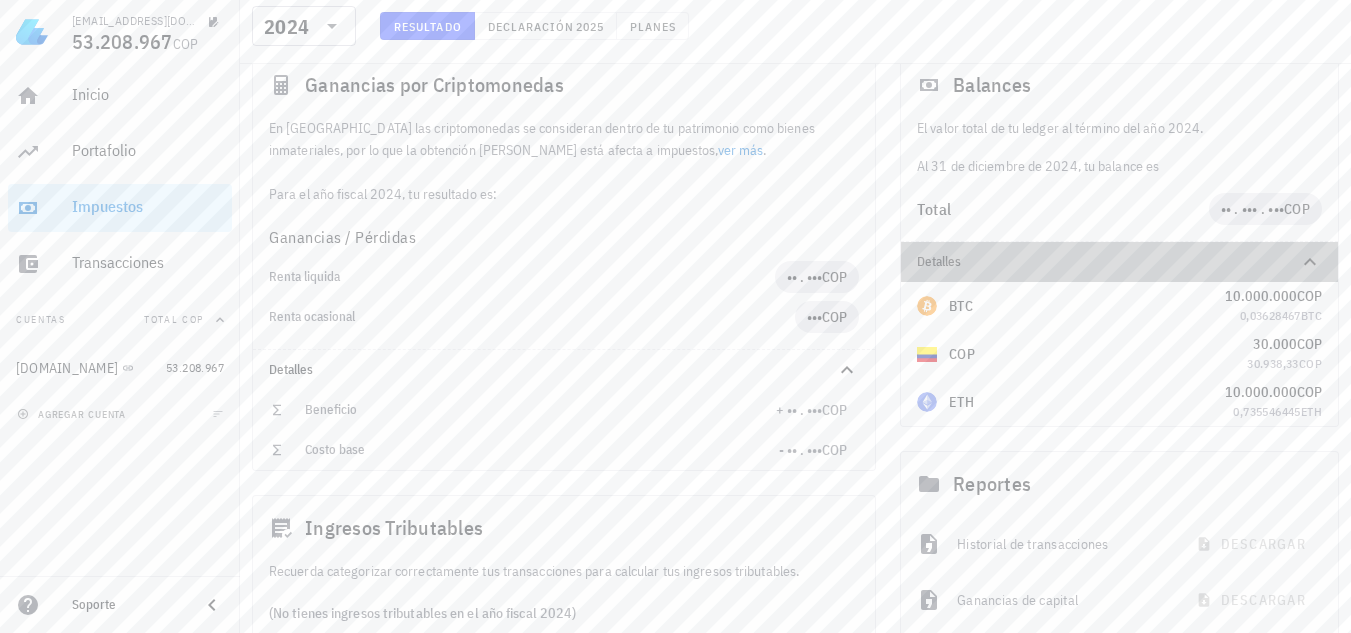 click 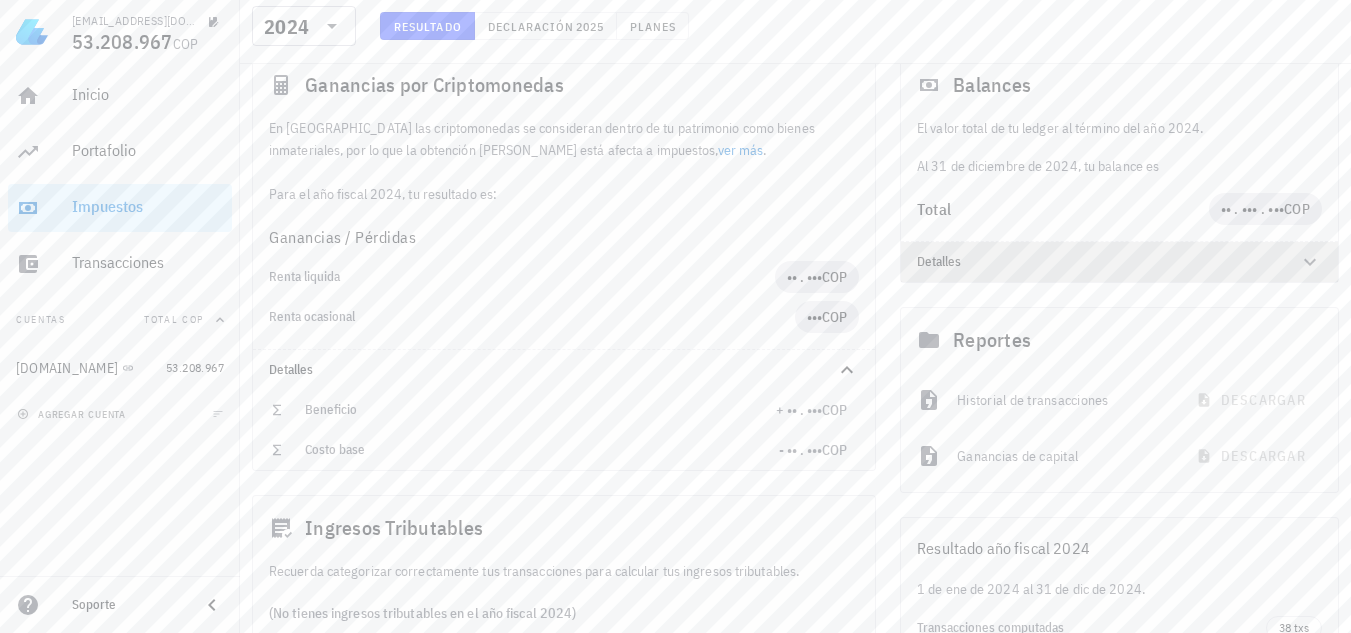 click 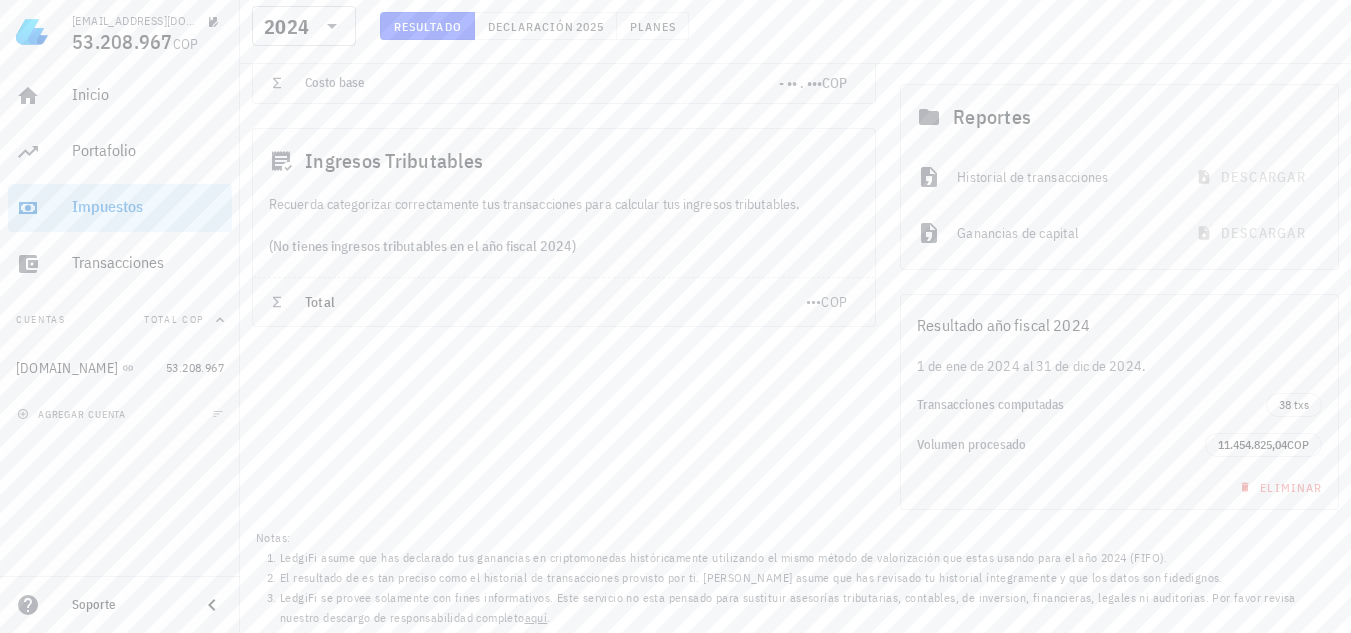 scroll, scrollTop: 568, scrollLeft: 0, axis: vertical 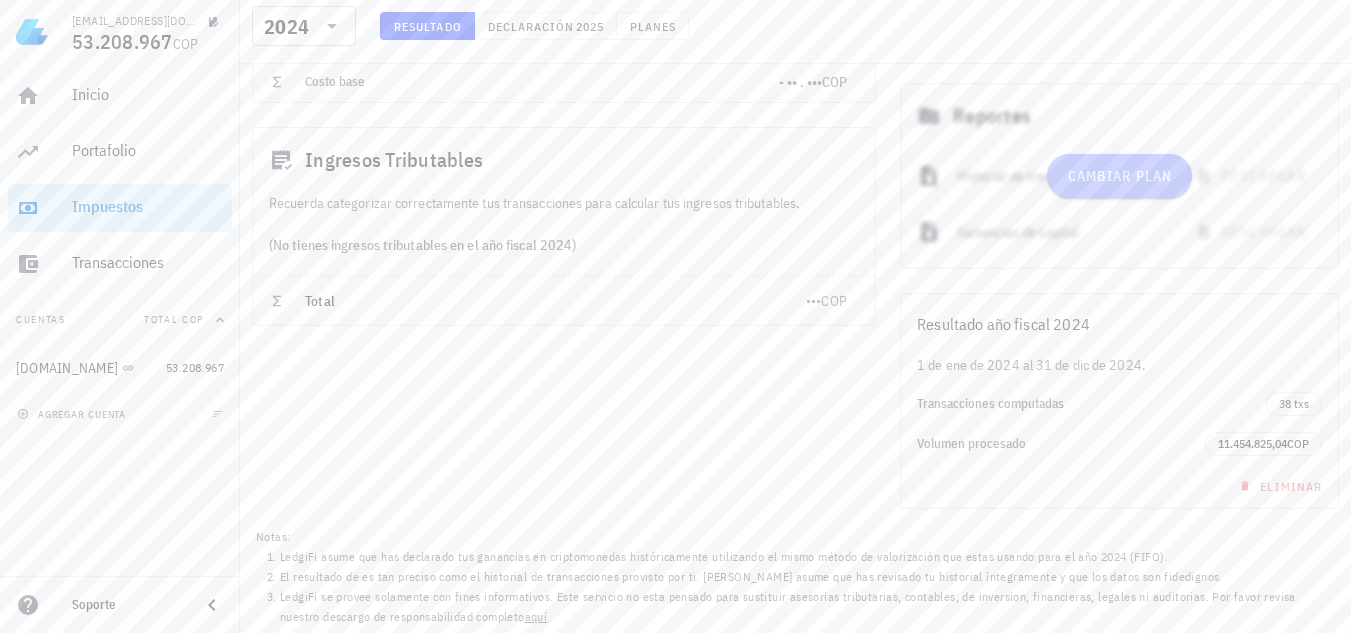 click on "Cambiar plan" at bounding box center (1119, 176) 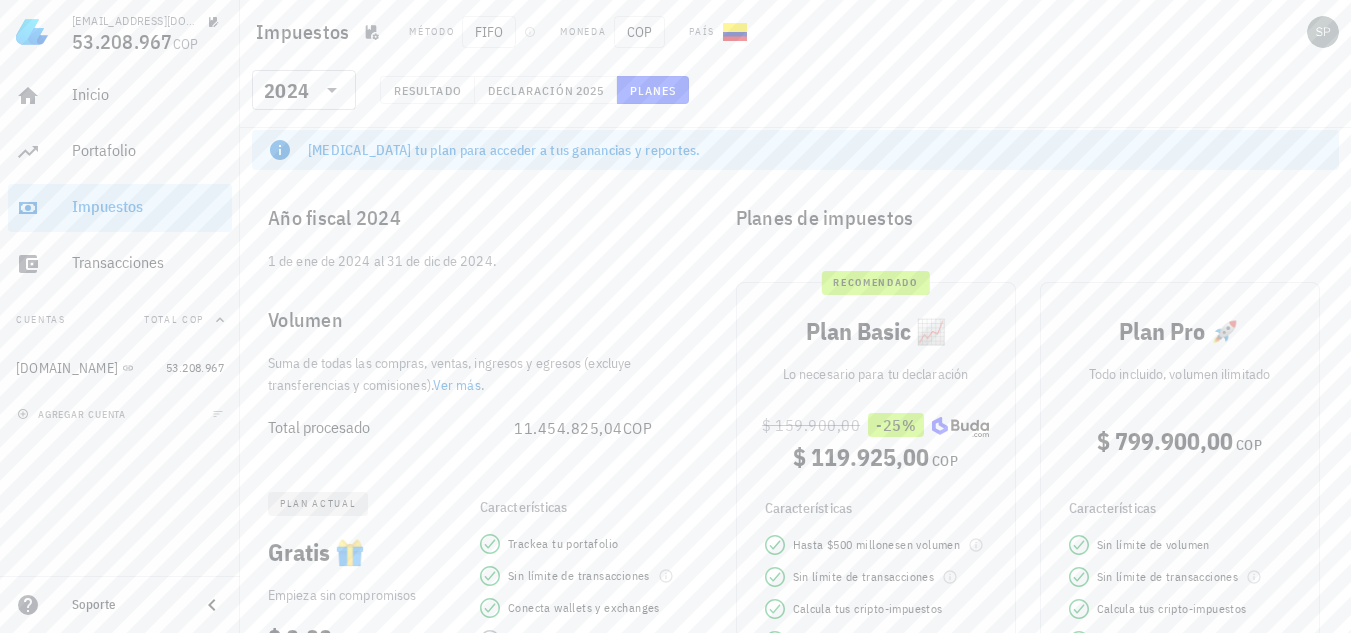 scroll, scrollTop: 0, scrollLeft: 0, axis: both 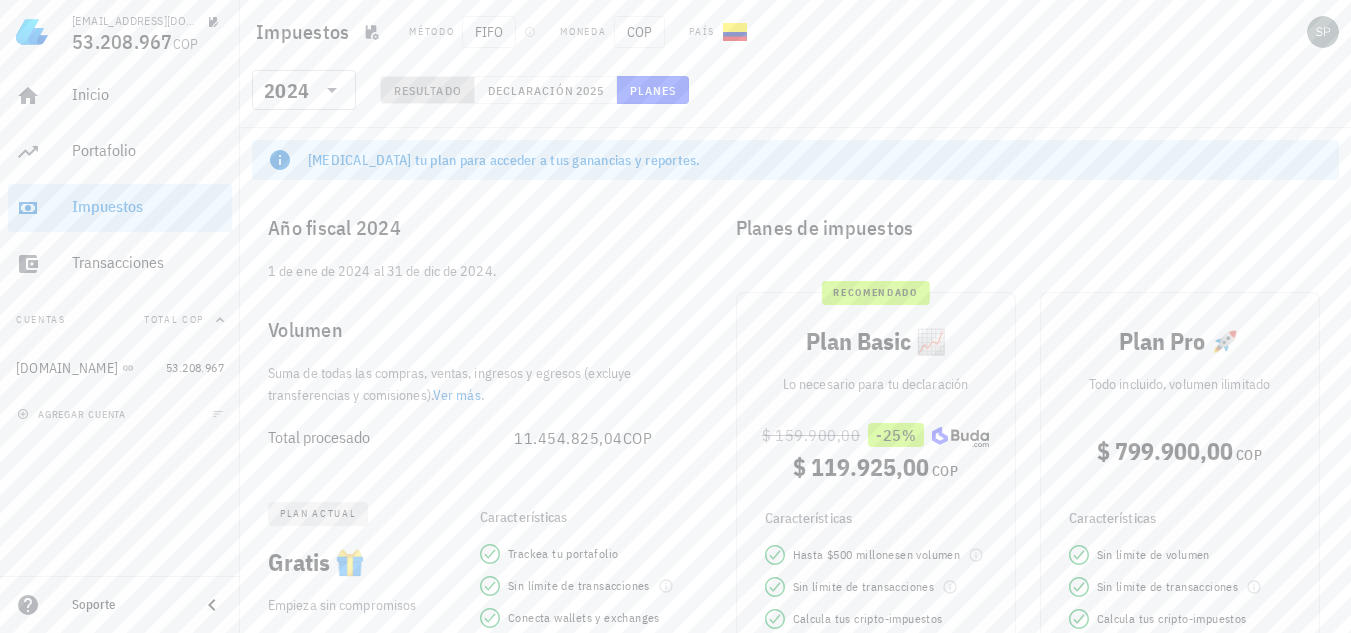 click on "Resultado" at bounding box center [427, 90] 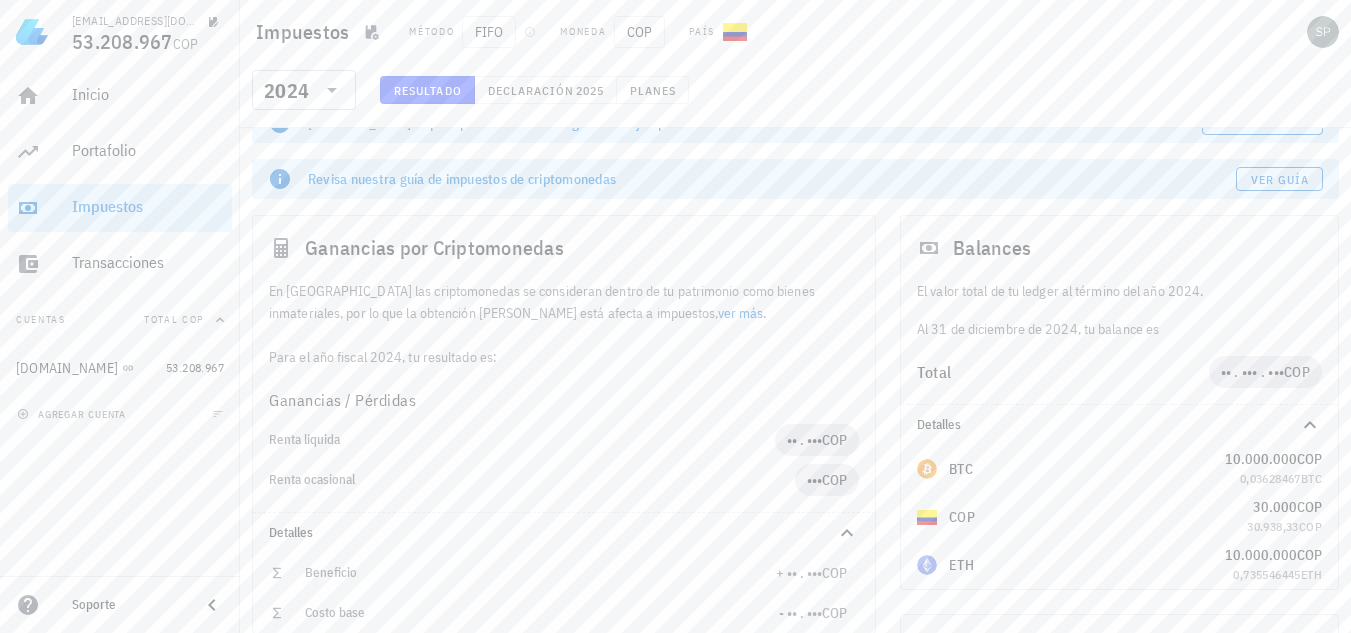 scroll, scrollTop: 0, scrollLeft: 0, axis: both 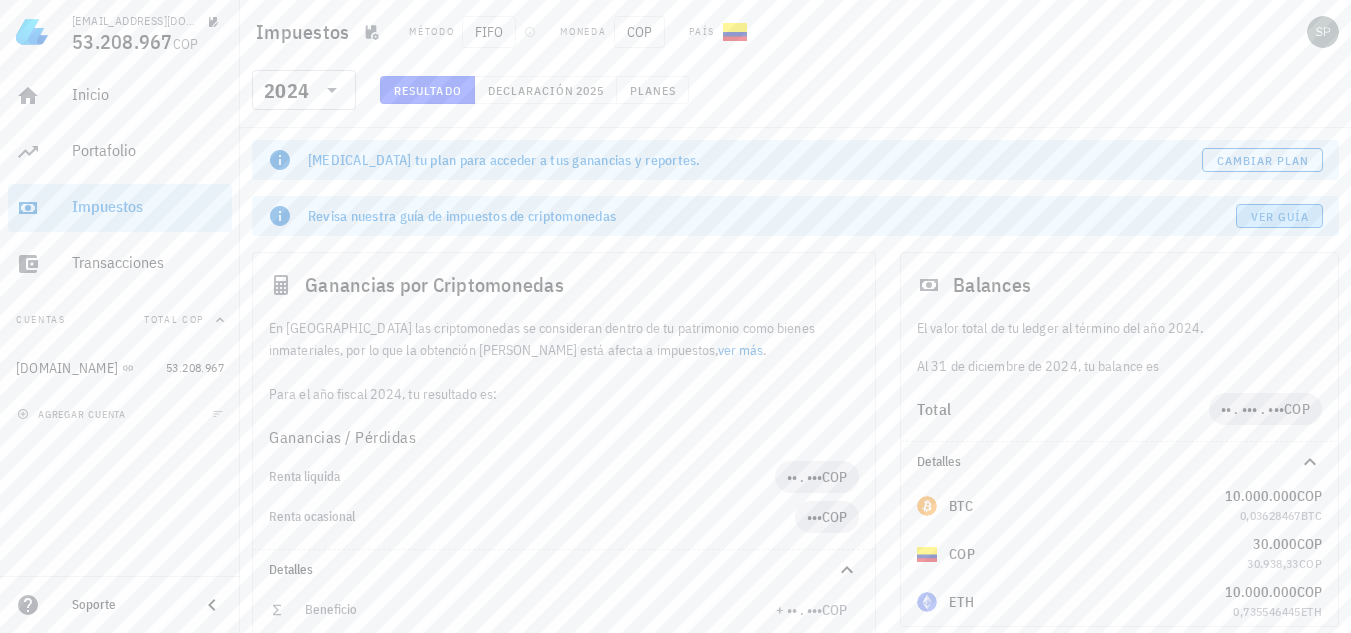 click on "Ver guía" at bounding box center (1280, 216) 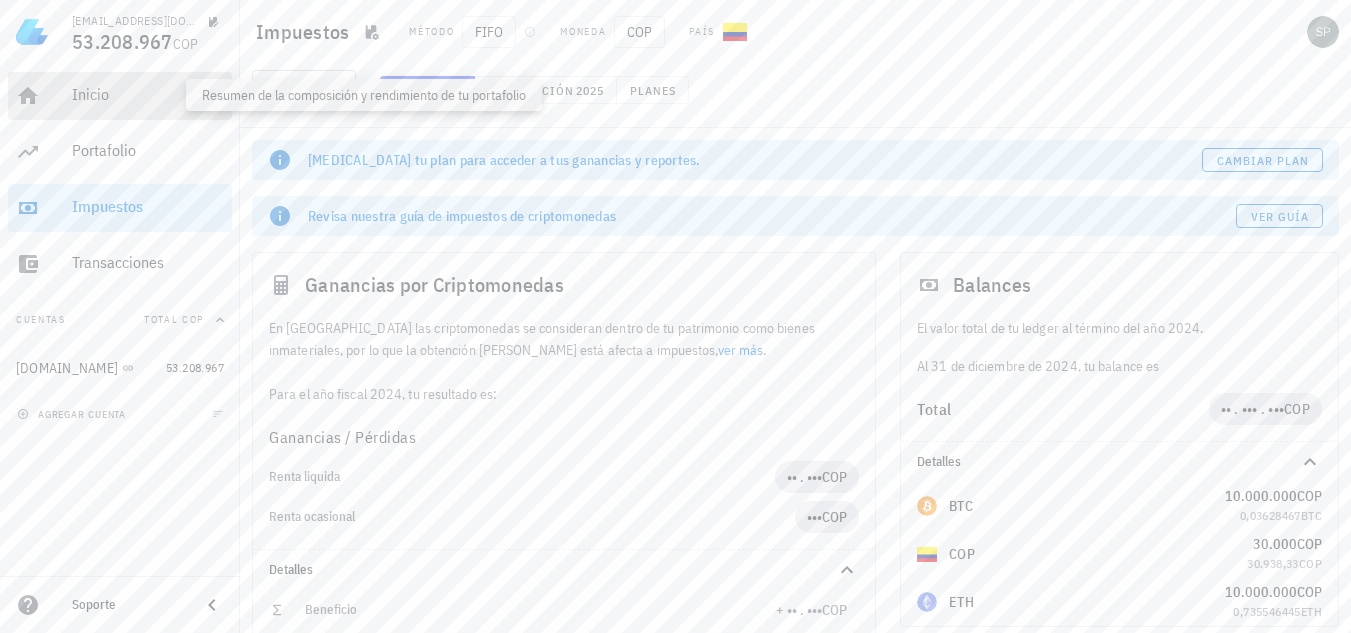 click on "Inicio" at bounding box center [148, 94] 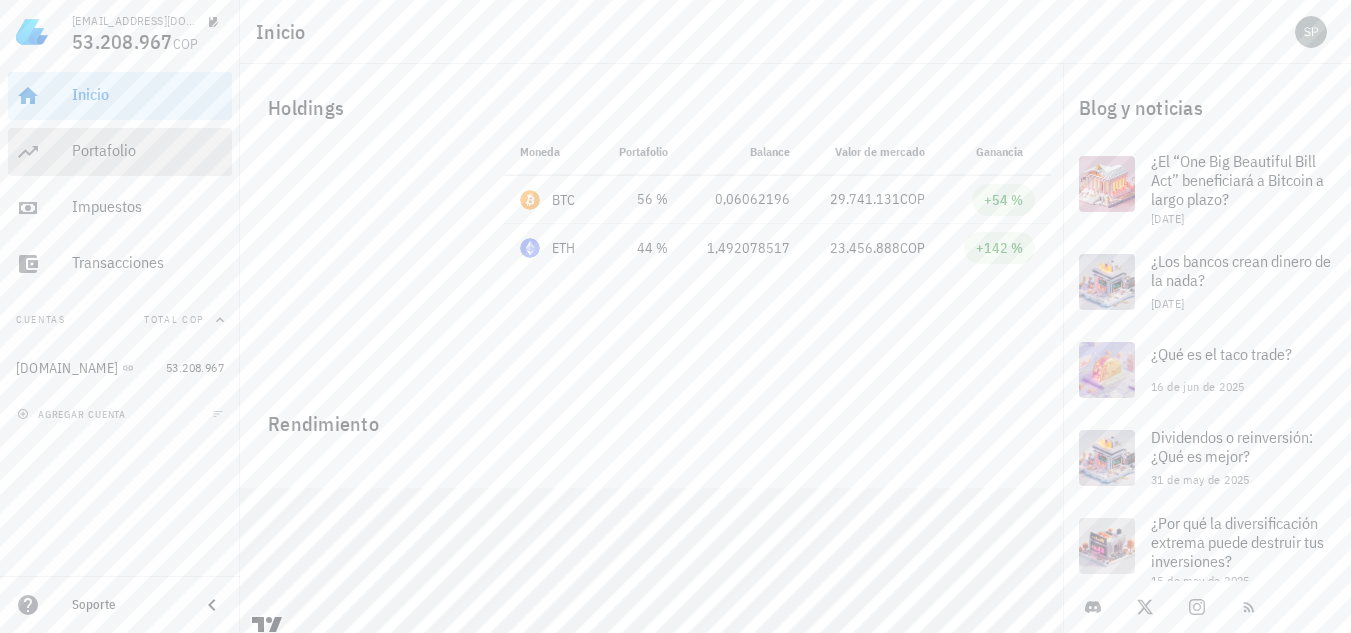 click on "Portafolio" at bounding box center [148, 151] 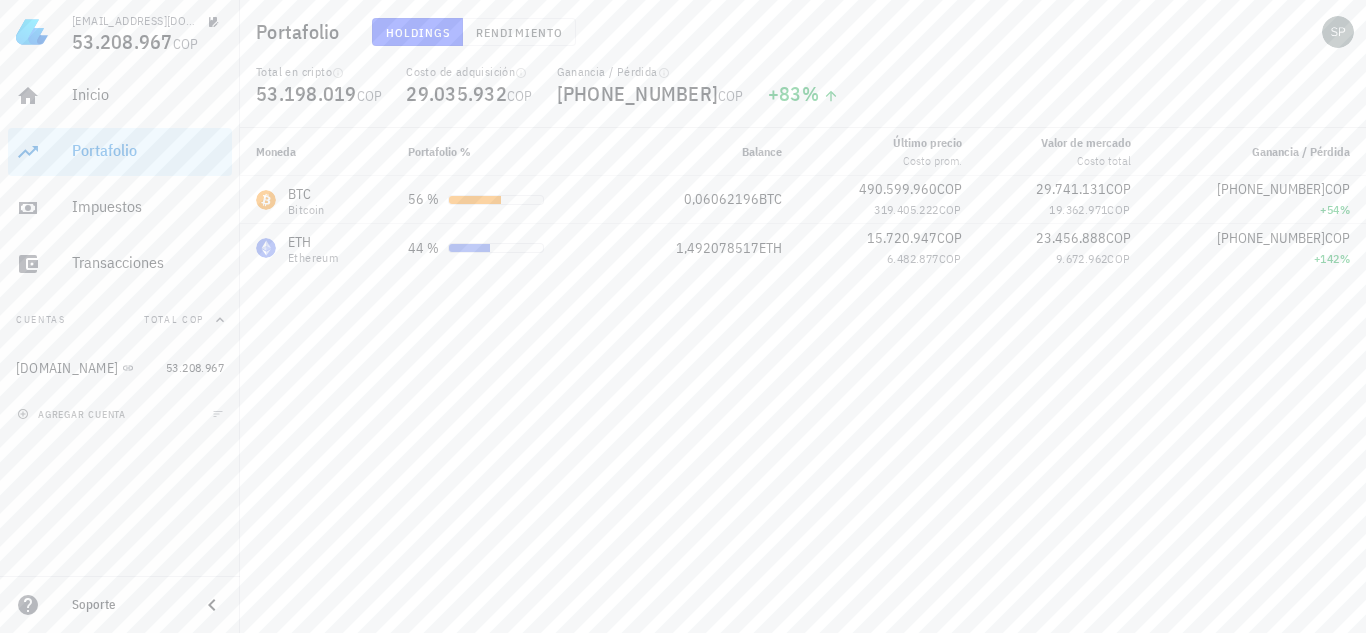 click on "Moneda Portafolio % Balance
Último precio
Costo prom.
Valor de mercado
Costo total
Ganancia / Pérdida
BTC   Bitcoin 56 %   0,06062196  BTC 490.599.960  COP   319.405.222  COP 29.741.131  COP   19.362.971  COP +10.378.161  COP   +54  %     ETH   Ethereum 44 %   1,492078517  ETH 15.720.947  COP   6.482.877  COP 23.456.888  COP   9.672.962  COP +13.783.926  COP   +142  %" at bounding box center [803, 380] 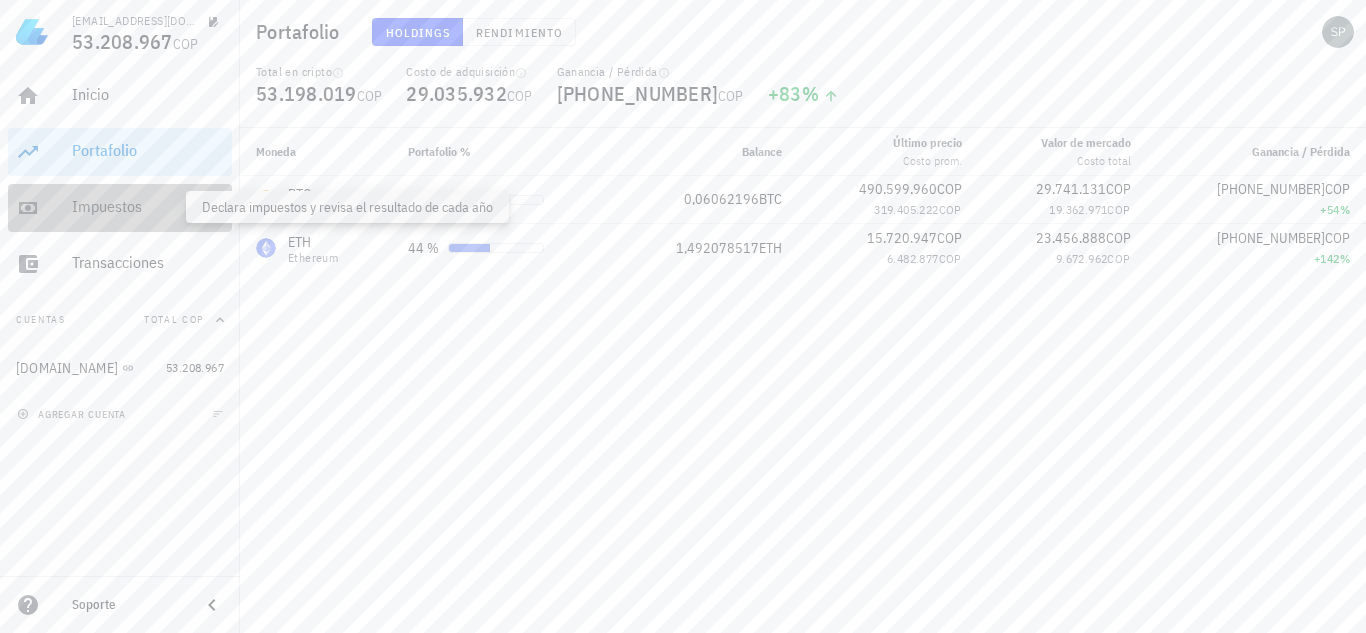 click on "Impuestos" at bounding box center [148, 206] 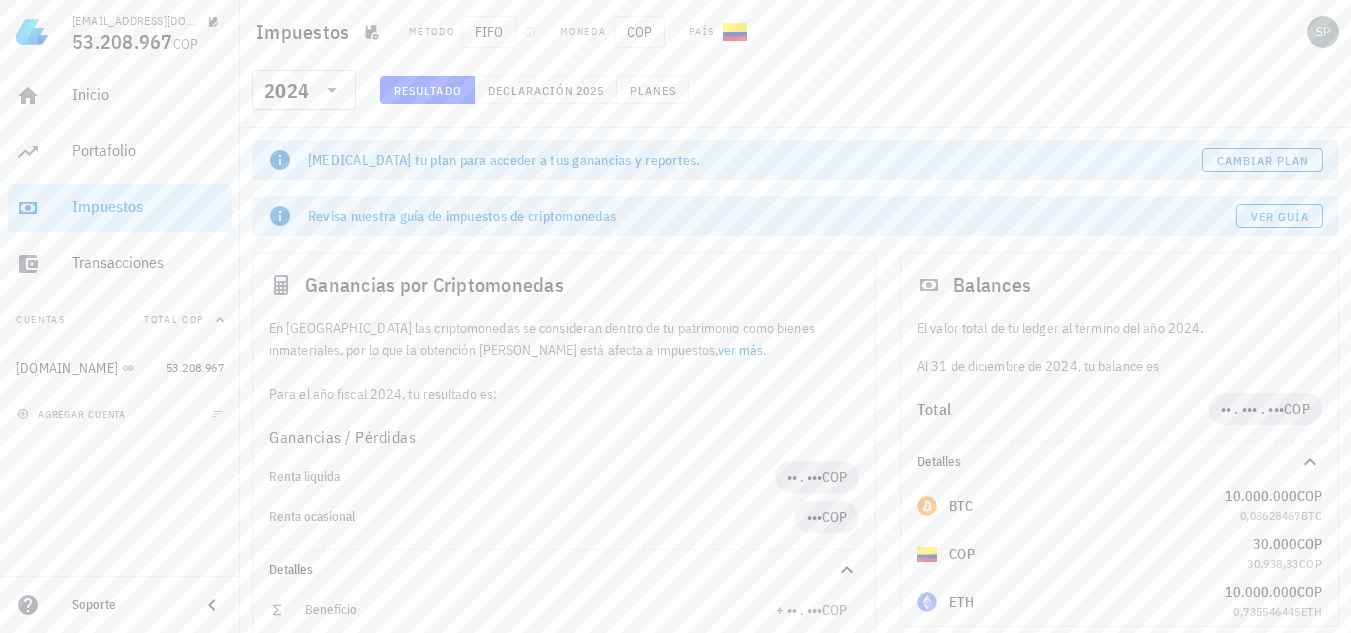 click on "Resultado" at bounding box center [427, 90] 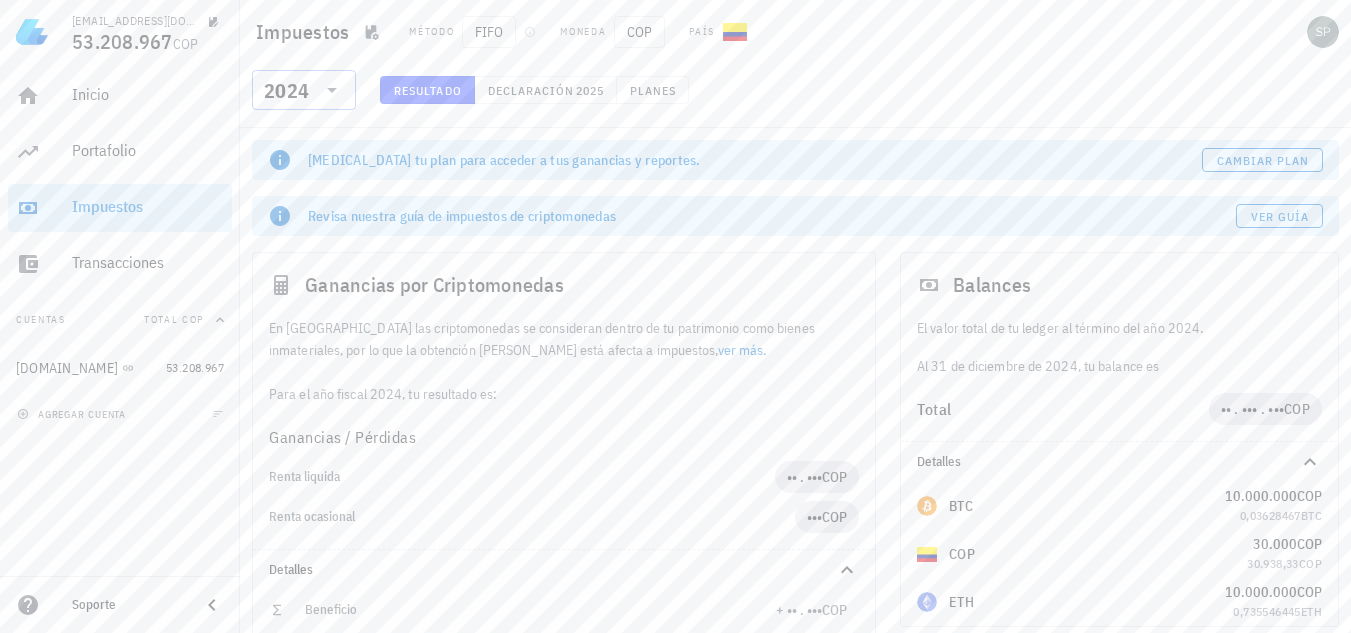 click 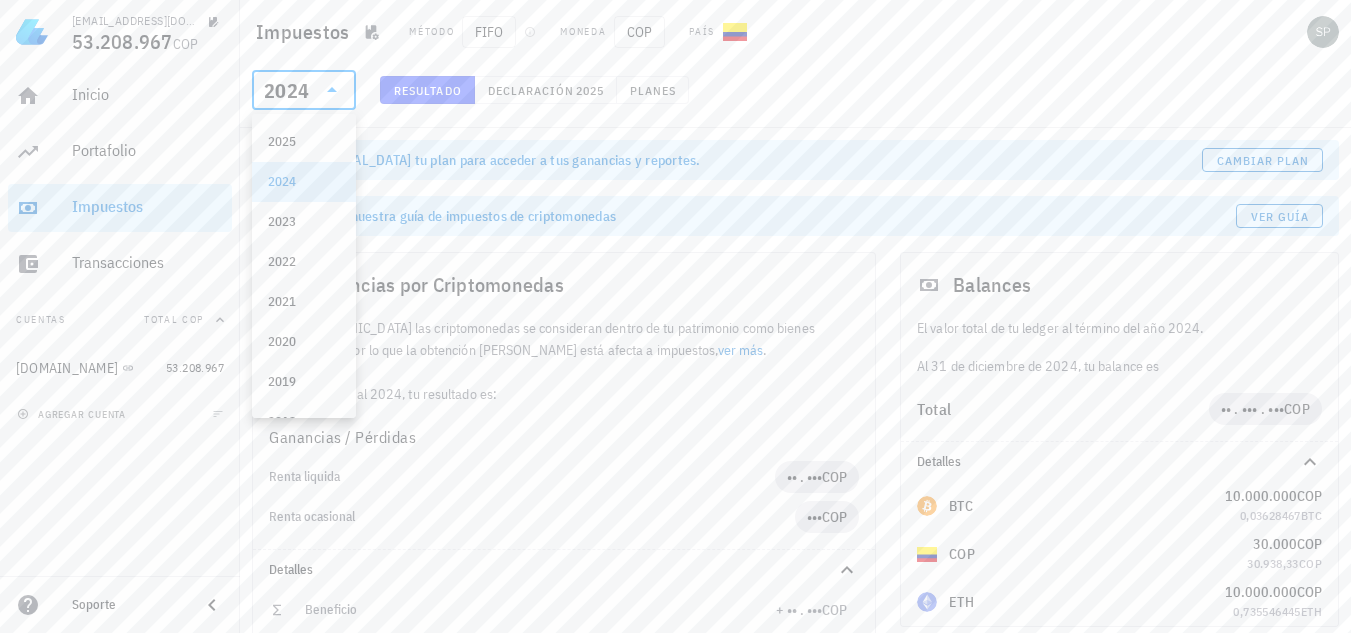 click on "2024" at bounding box center [304, 182] 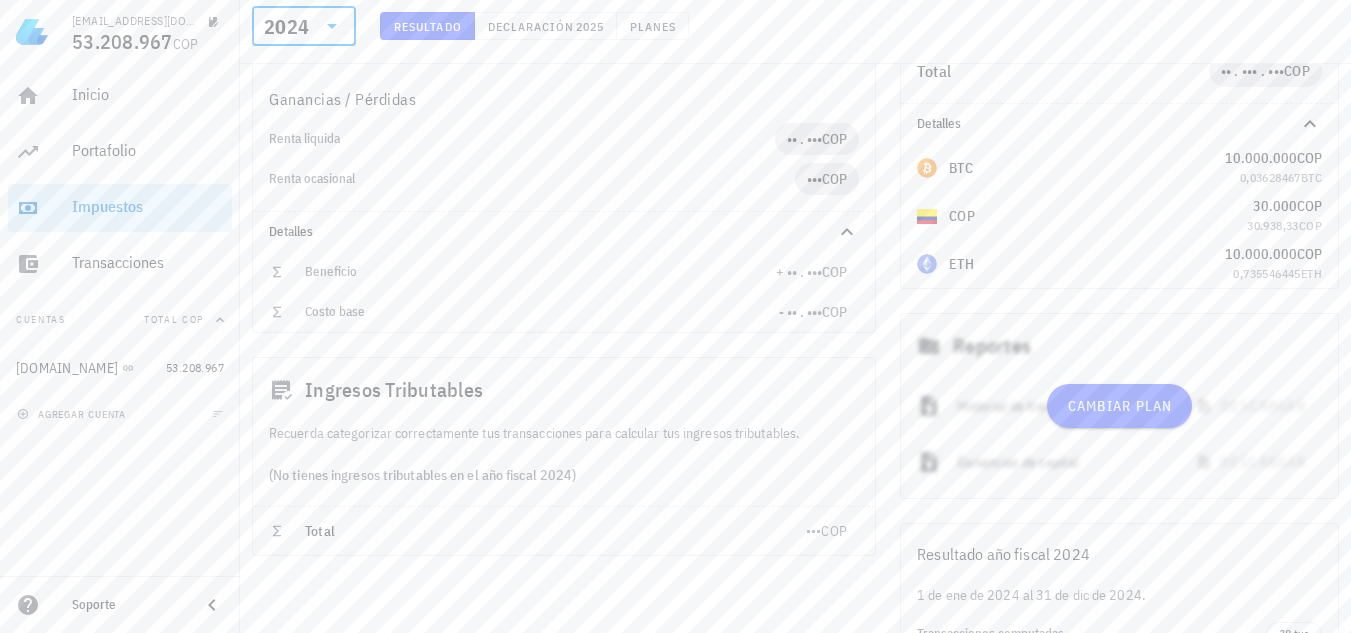 scroll, scrollTop: 400, scrollLeft: 0, axis: vertical 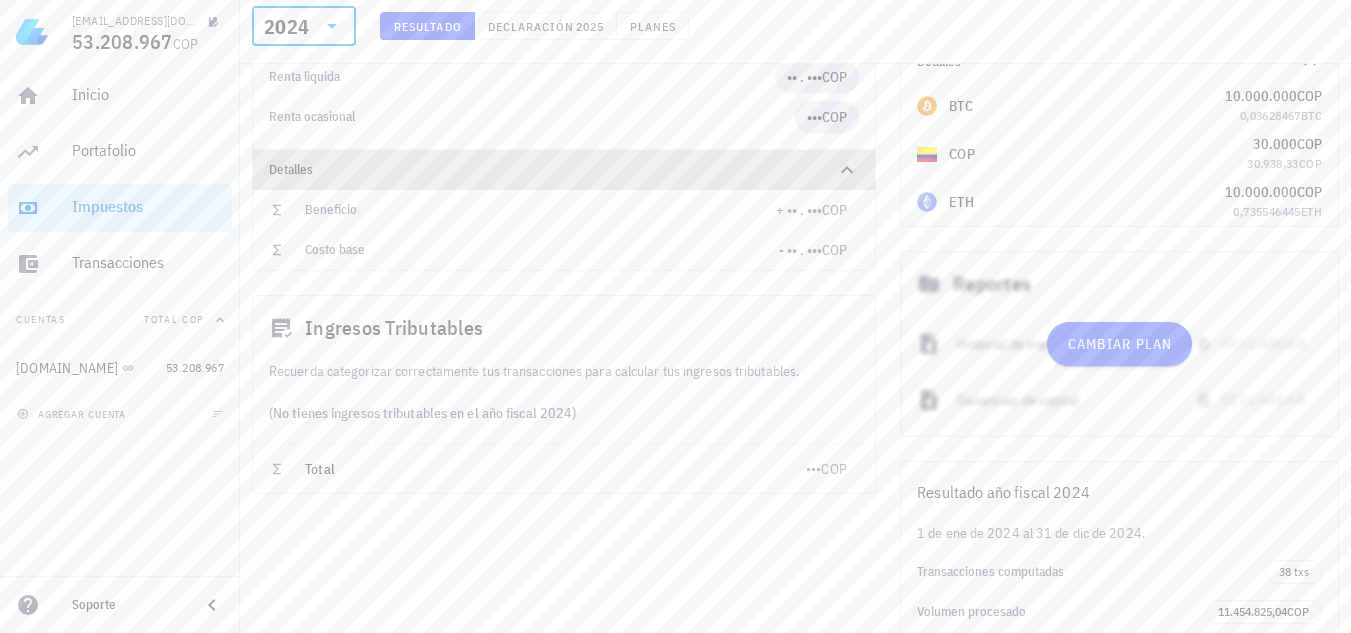 click 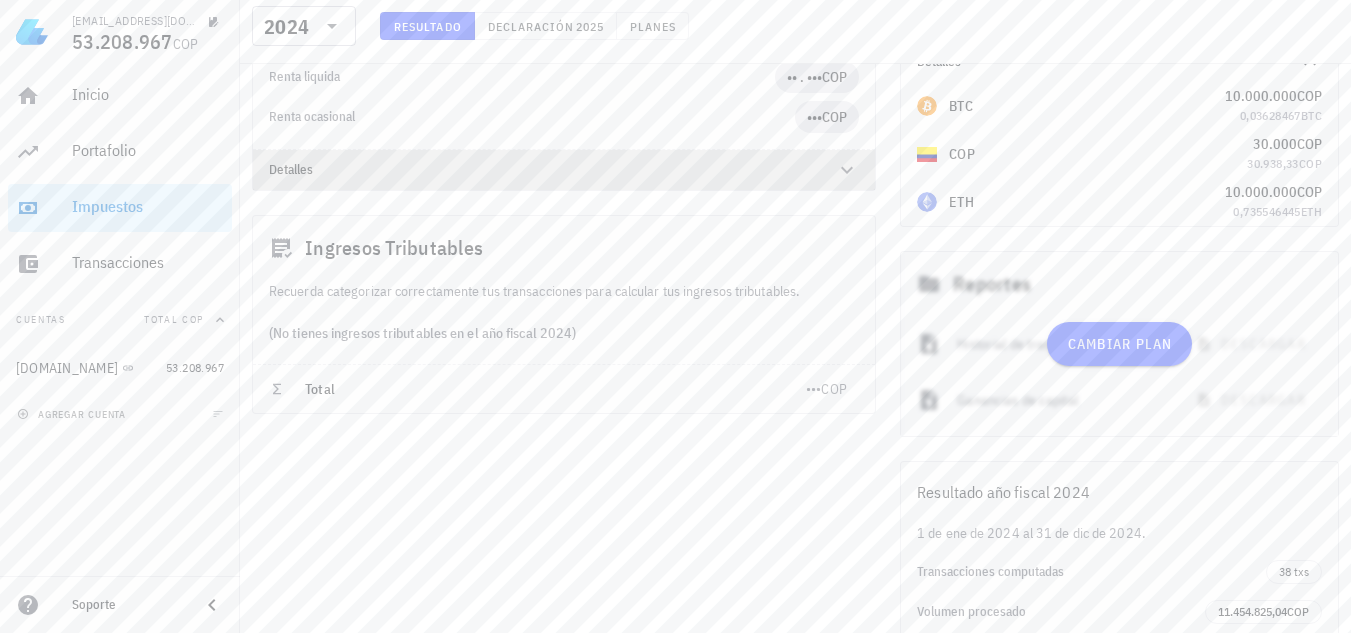 click 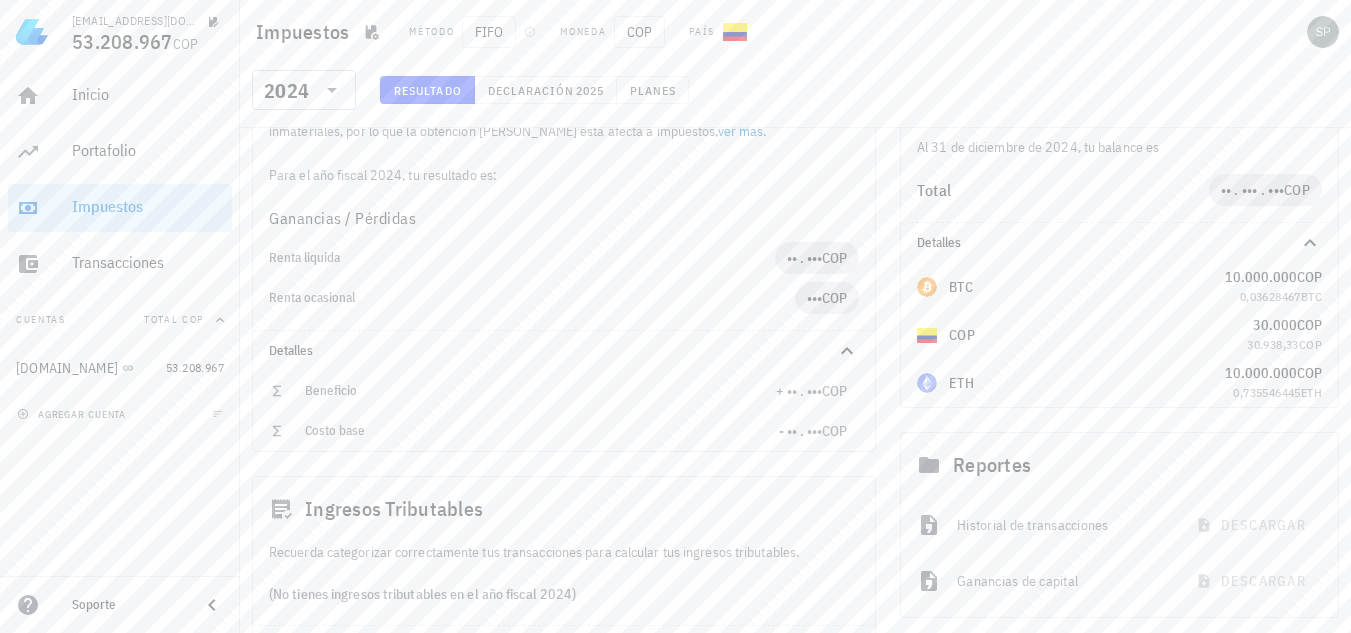 scroll, scrollTop: 268, scrollLeft: 0, axis: vertical 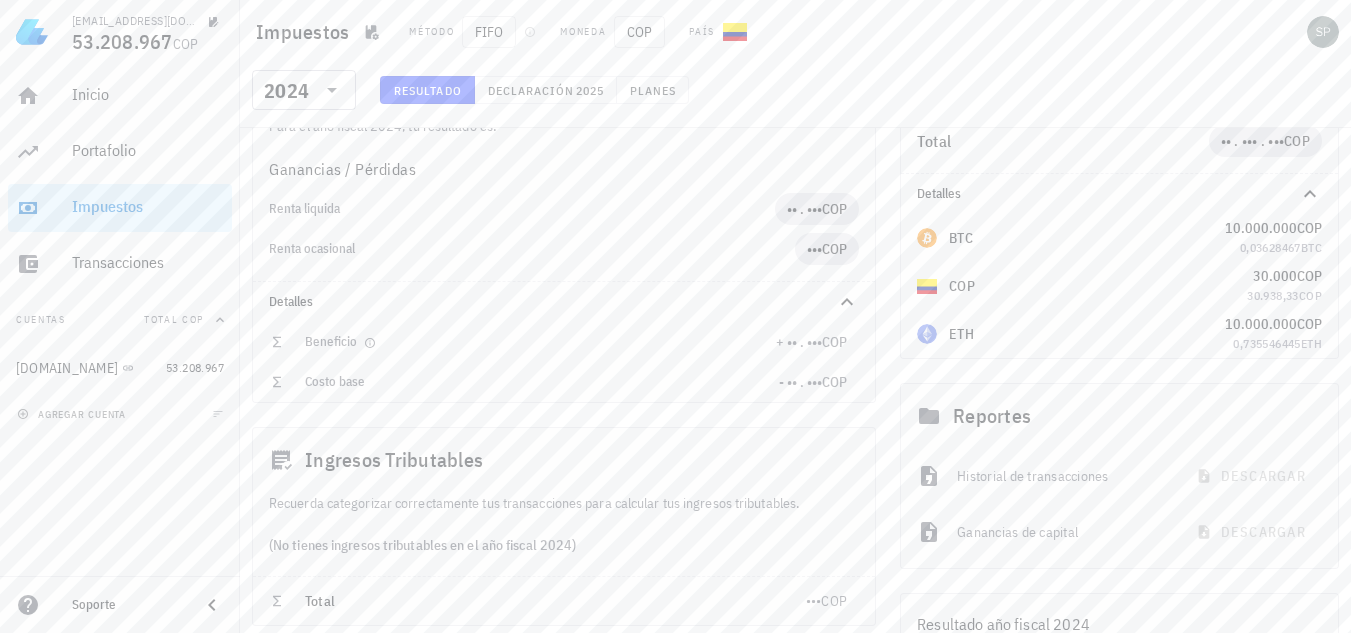 click on "Beneficio" at bounding box center (540, 342) 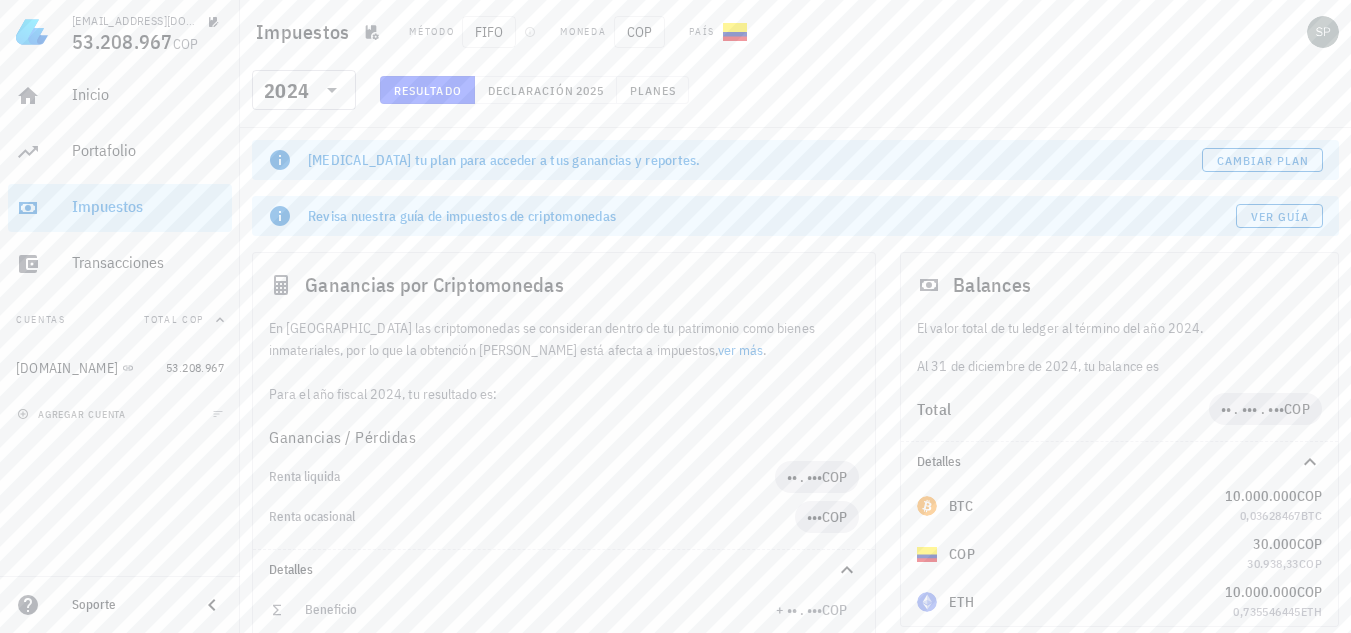 scroll, scrollTop: 100, scrollLeft: 0, axis: vertical 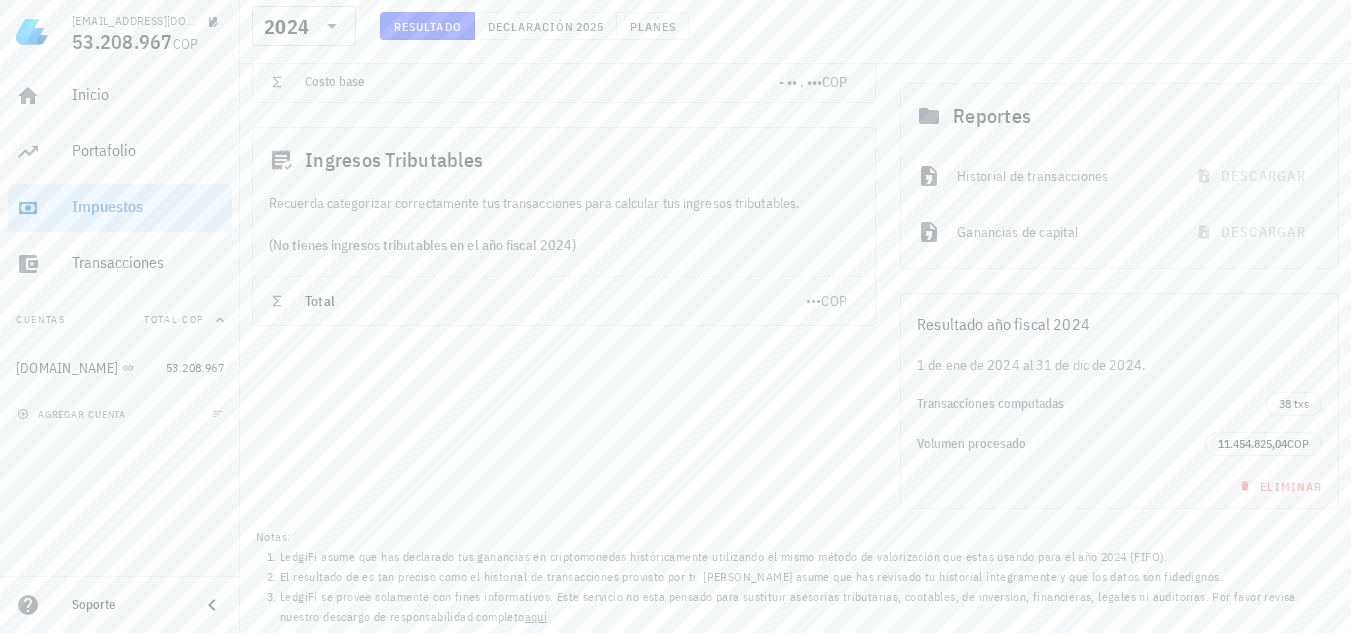 click on "Ganancias por Criptomonedas
En Colombia las criptomonedas se consideran dentro de tu patrimonio como
bienes inmateriales, por lo que la obtención de rentas está afecta a
impuestos,
ver más .
Para el año fiscal 2024, tu resultado es:
Ganancias / Pérdidas     Renta liquida
•• .
•••   COP   Renta ocasional
•••   COP     Detalles     Beneficio     +
•• .
•••   COP     Costo base     -
•• .
•••   COP
Ingresos Tributables
Recuerda categorizar correctamente tus transacciones para calcular tus ingresos tributables.
(No tienes ingresos tributables en el año fiscal 2024)
Total
•••   COP" at bounding box center [564, 96] 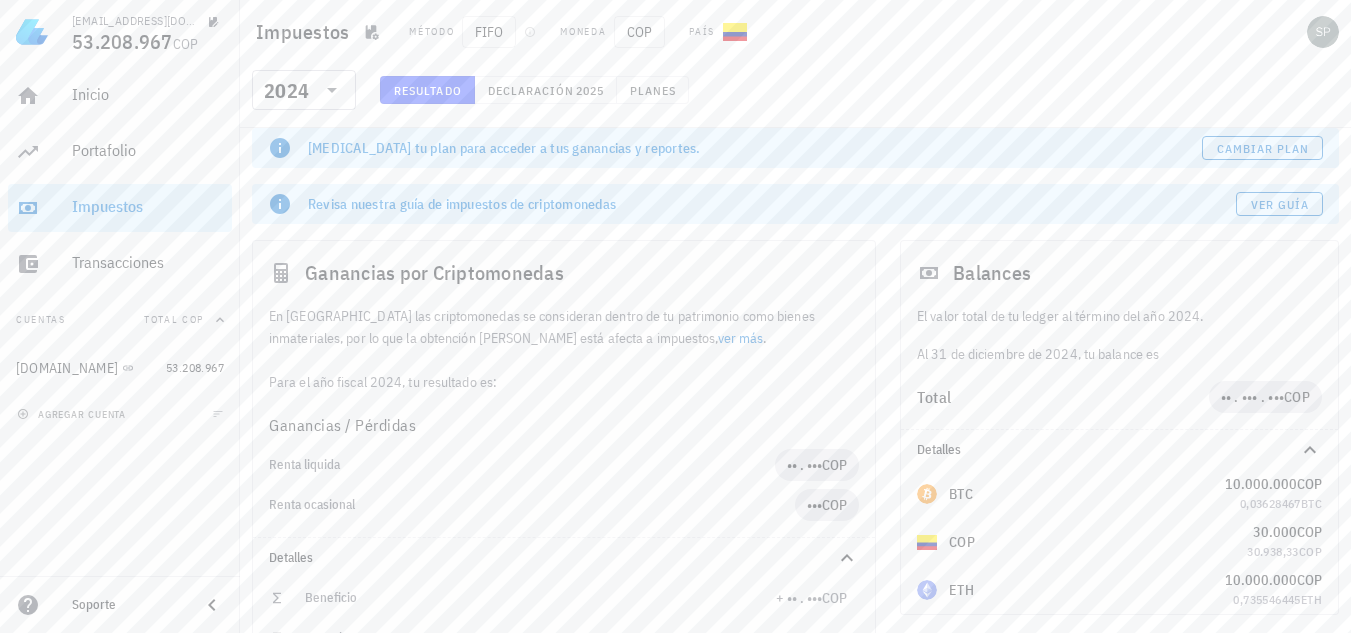 scroll, scrollTop: 0, scrollLeft: 0, axis: both 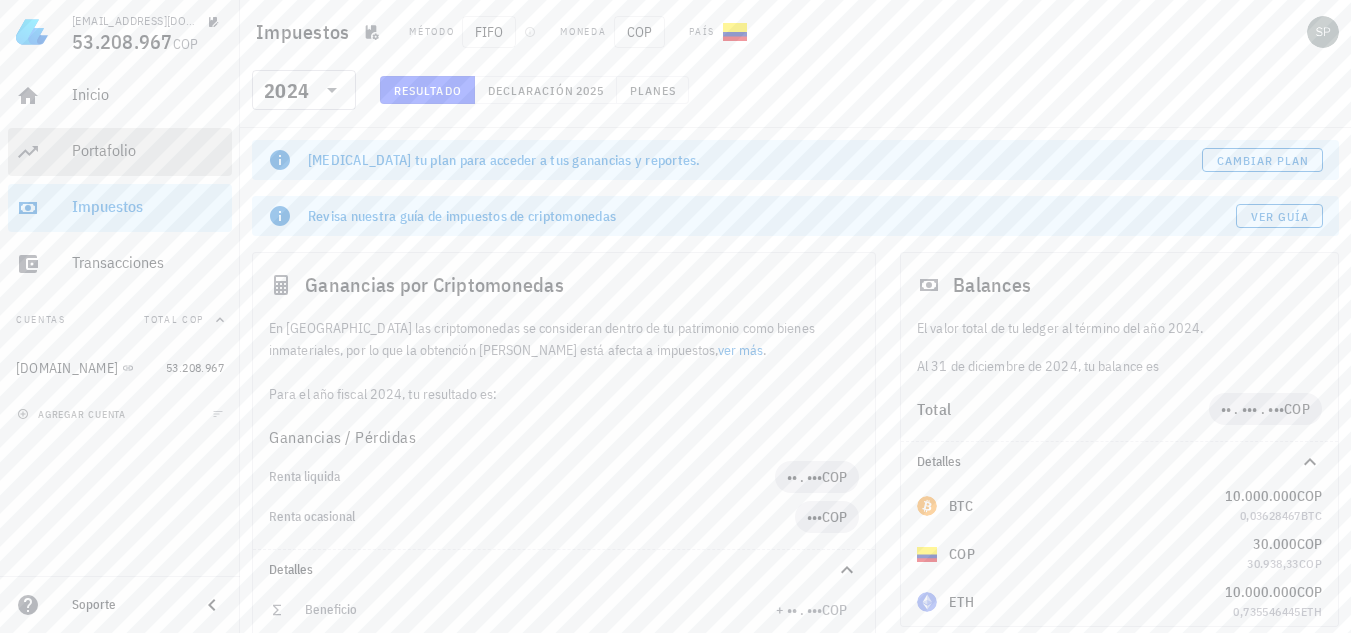 click on "Portafolio" at bounding box center (148, 150) 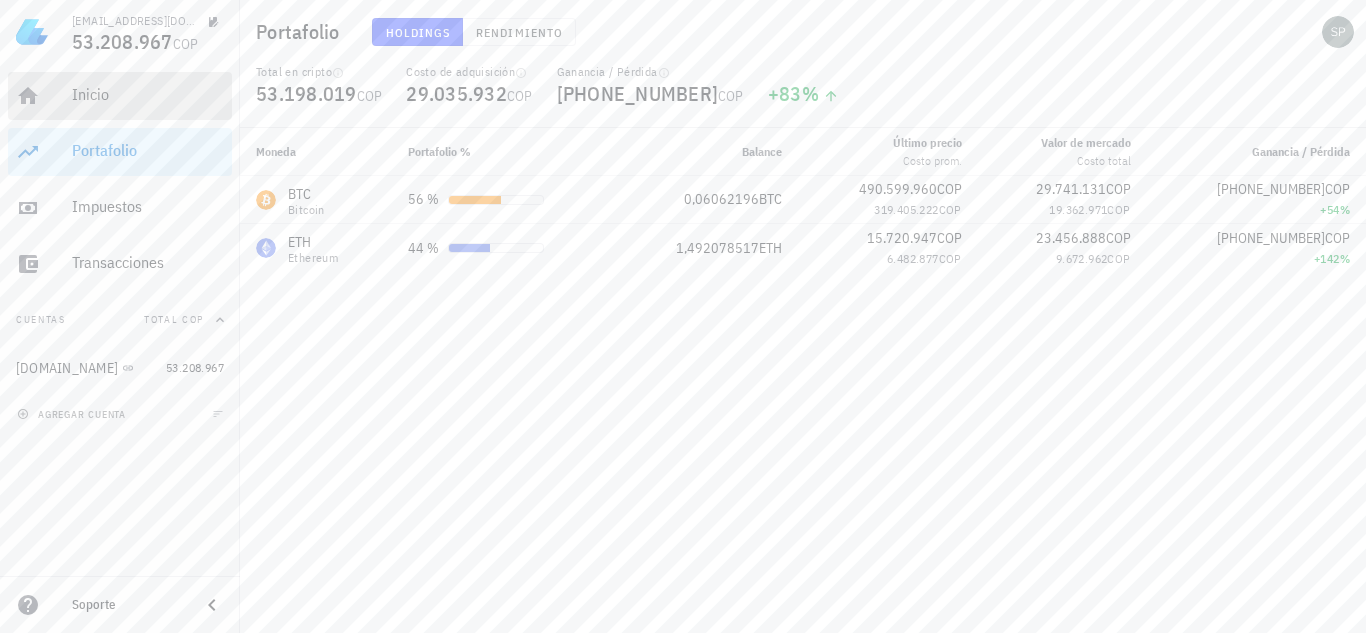 click on "Inicio" at bounding box center (148, 94) 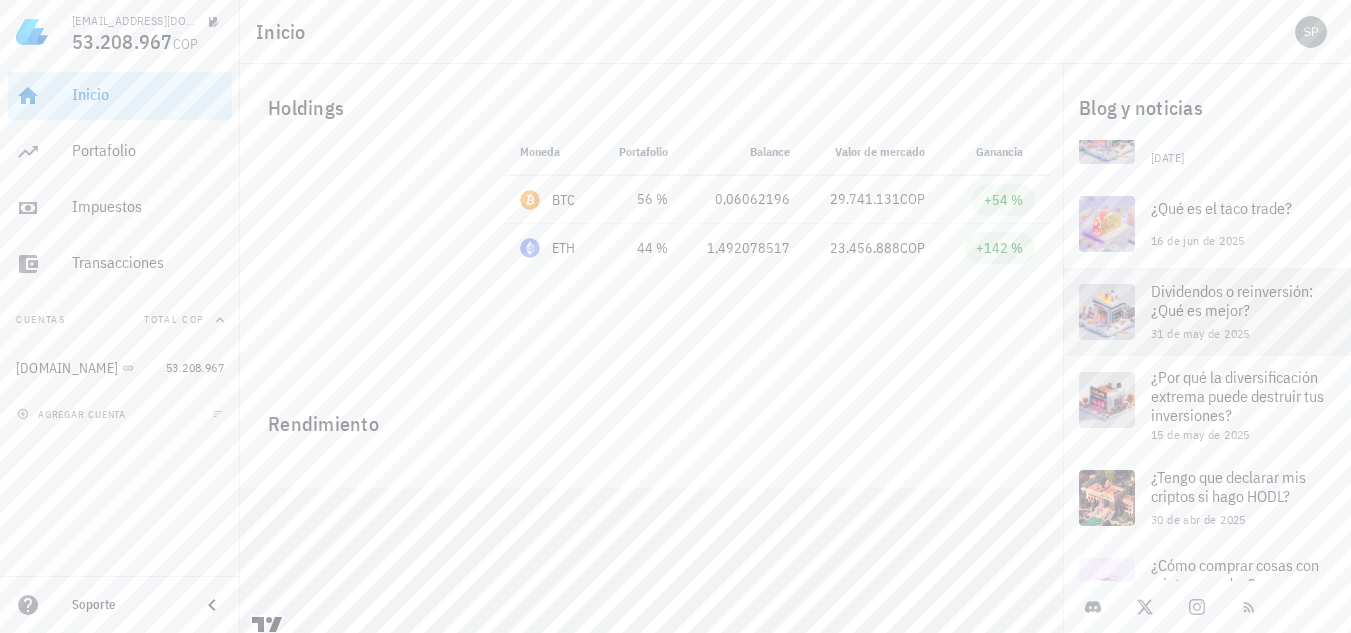 scroll, scrollTop: 200, scrollLeft: 0, axis: vertical 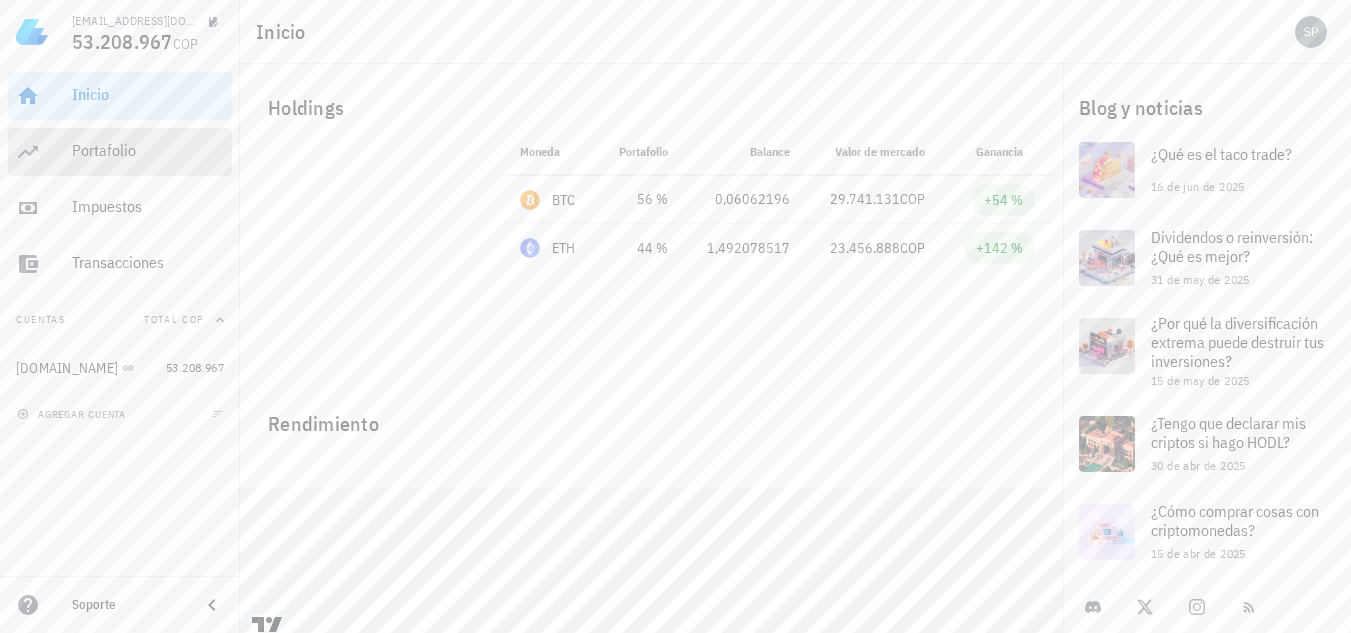 click on "Portafolio" at bounding box center [148, 150] 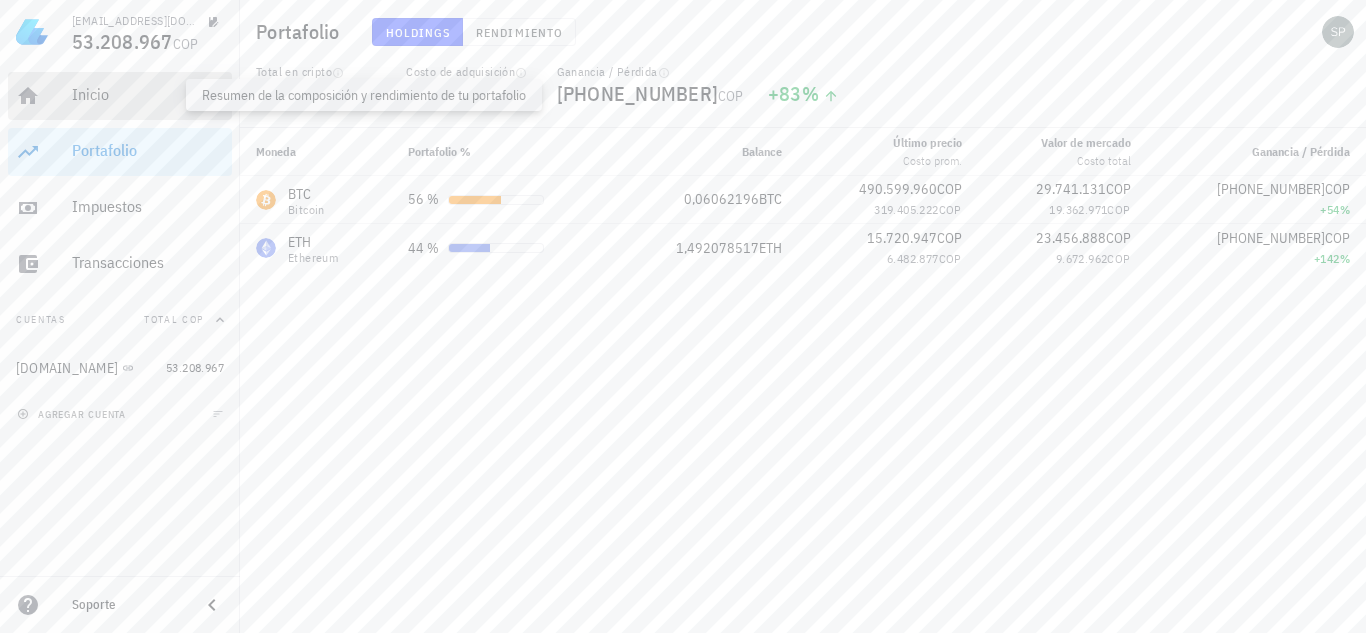 click on "Inicio" at bounding box center [148, 94] 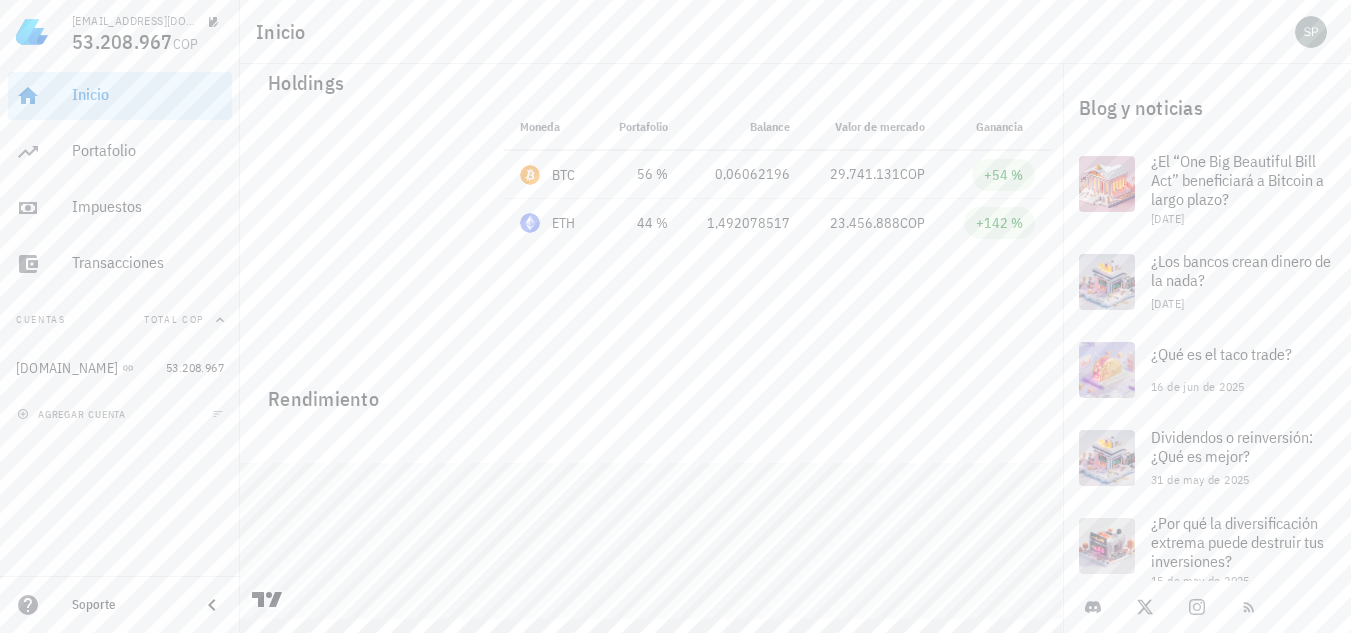 scroll, scrollTop: 39, scrollLeft: 0, axis: vertical 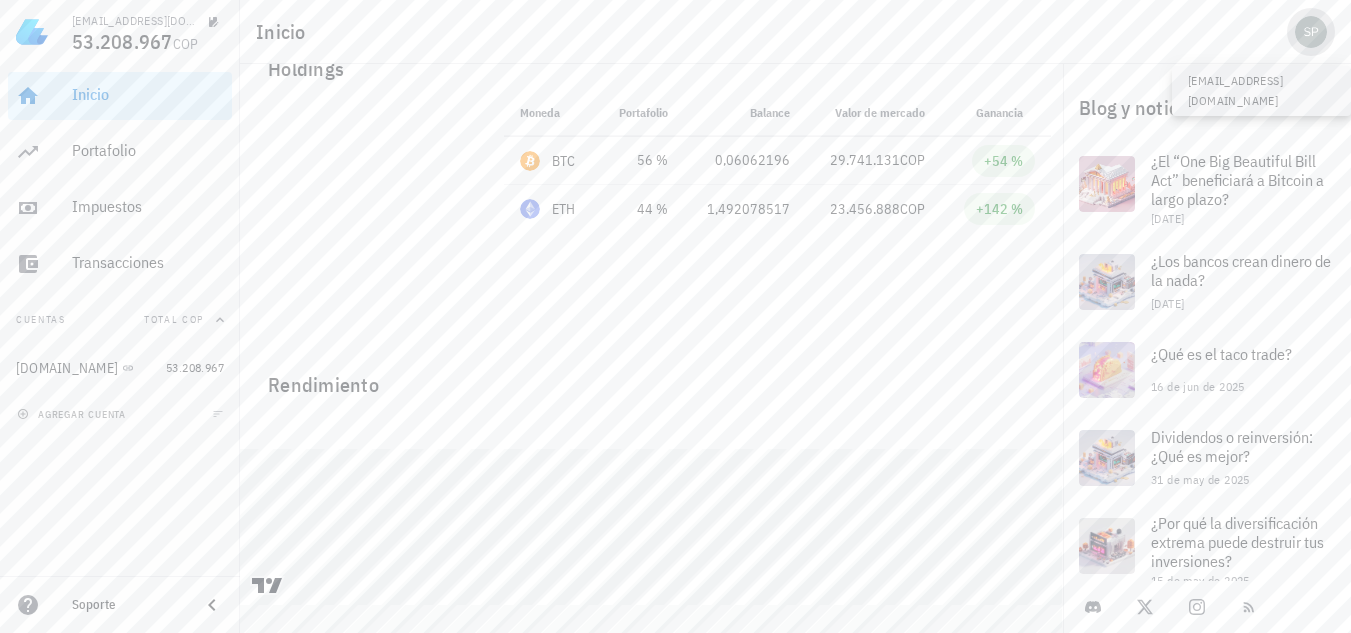 click at bounding box center [1311, 32] 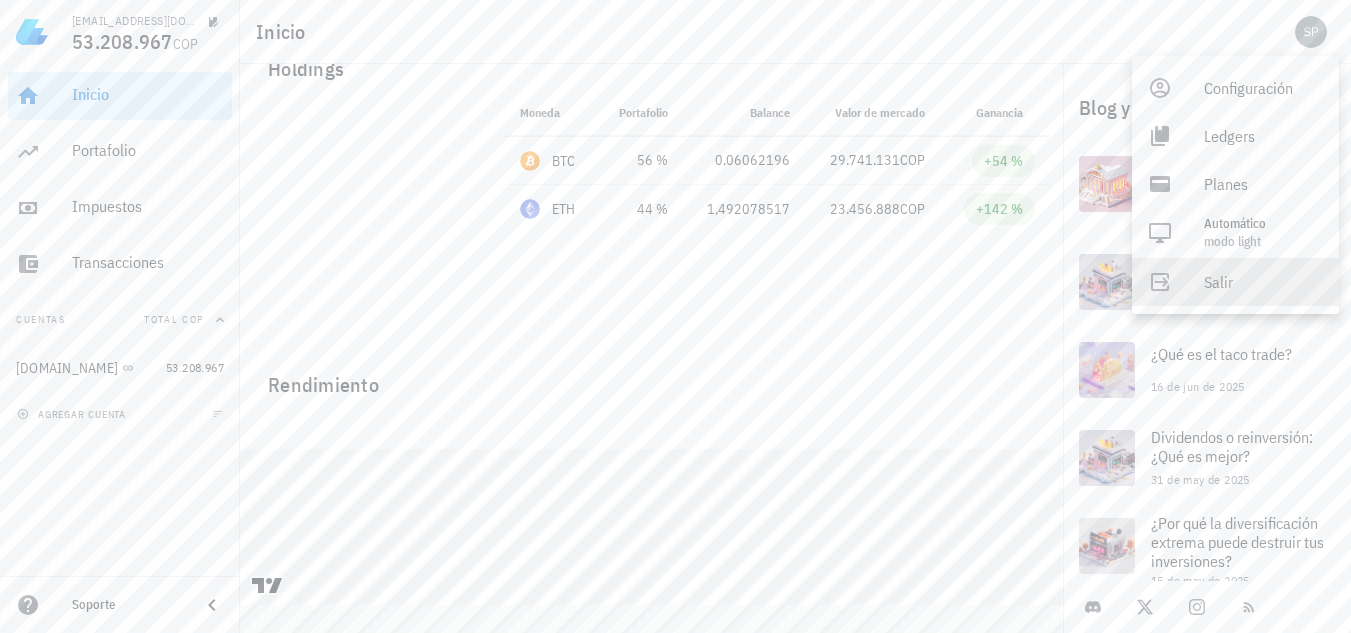 click on "Salir" at bounding box center (1263, 282) 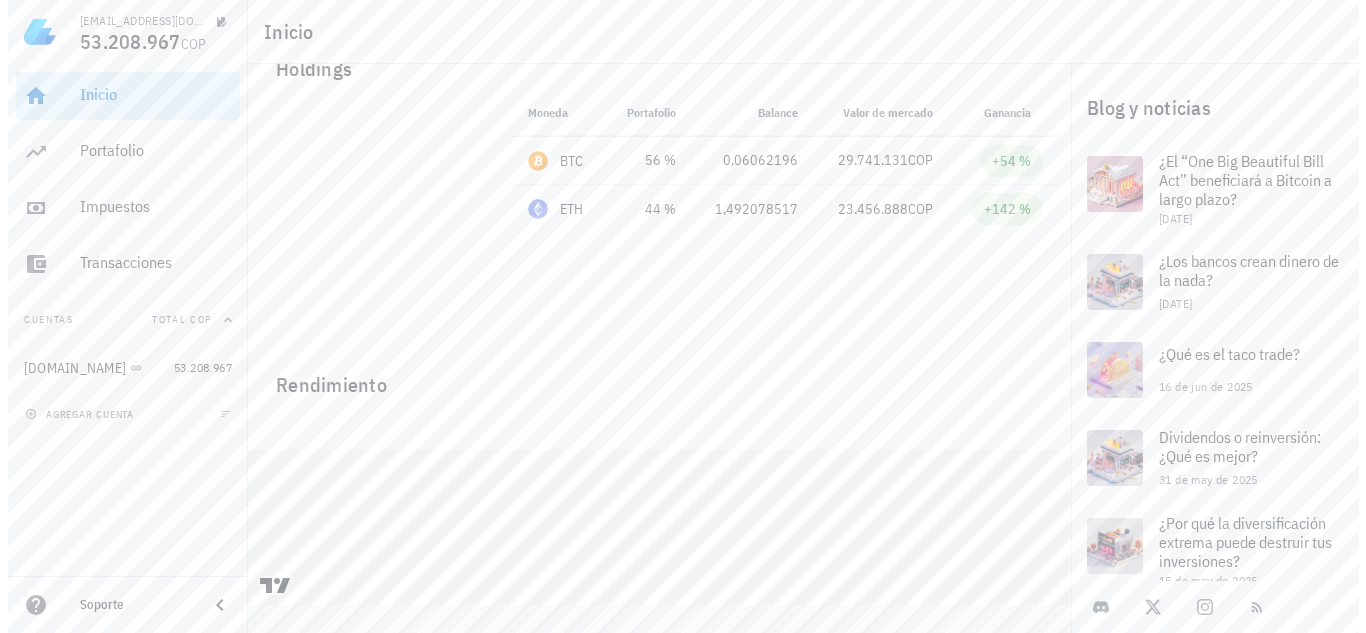 scroll, scrollTop: 0, scrollLeft: 0, axis: both 